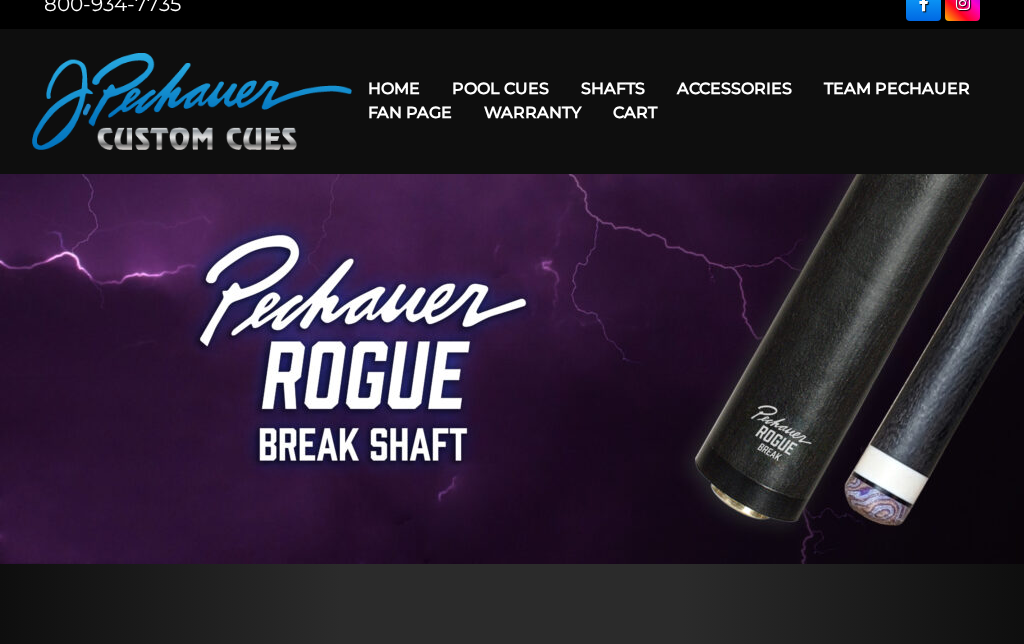 scroll, scrollTop: 0, scrollLeft: 0, axis: both 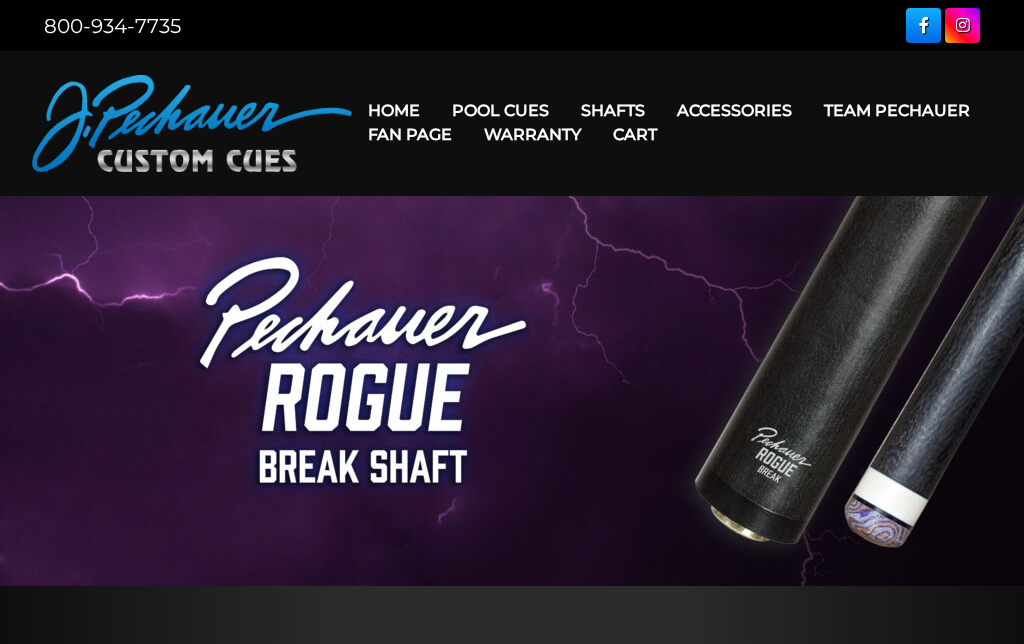 click on "Rogue 2 Carbon Fiber Shaft" at bounding box center (739, 139) 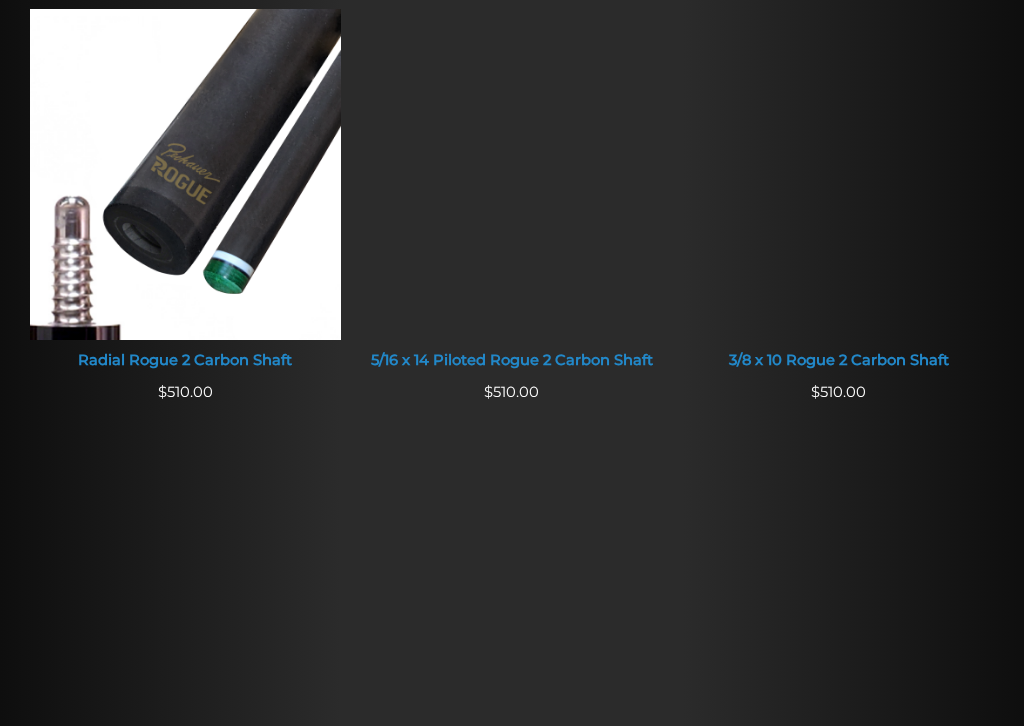 scroll, scrollTop: 1296, scrollLeft: 0, axis: vertical 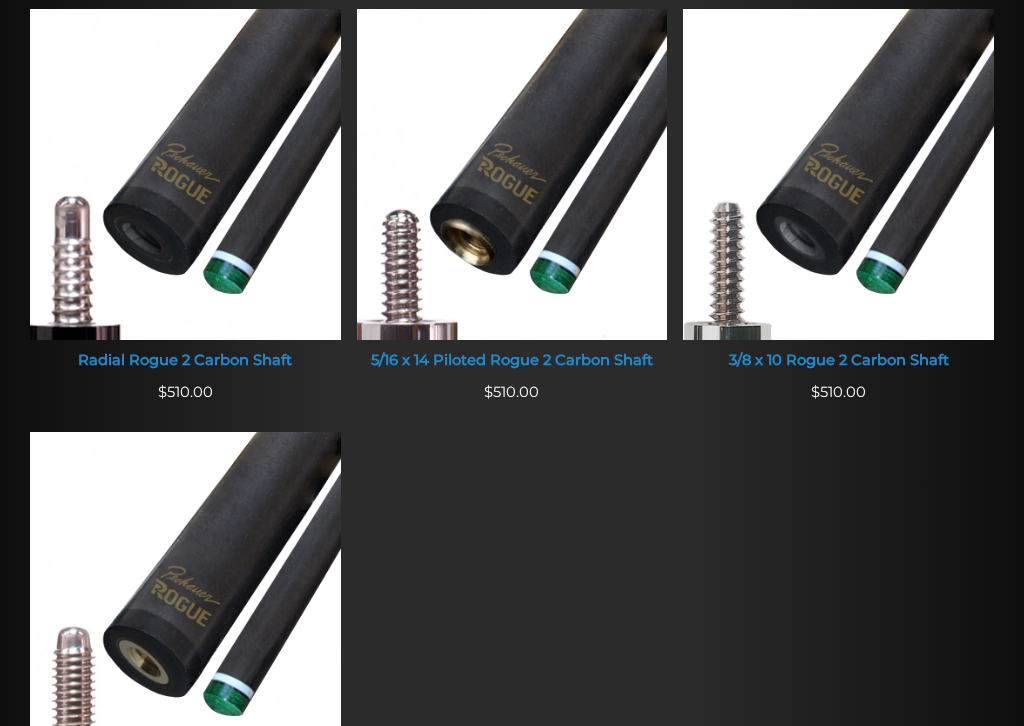click at bounding box center (185, 175) 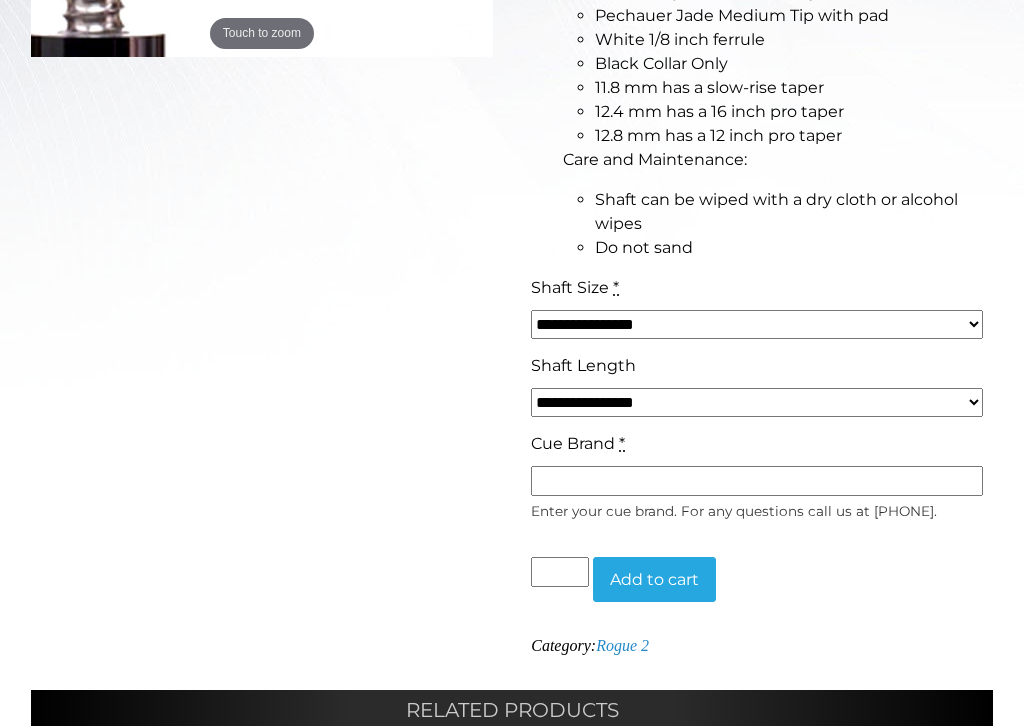 scroll, scrollTop: 763, scrollLeft: 0, axis: vertical 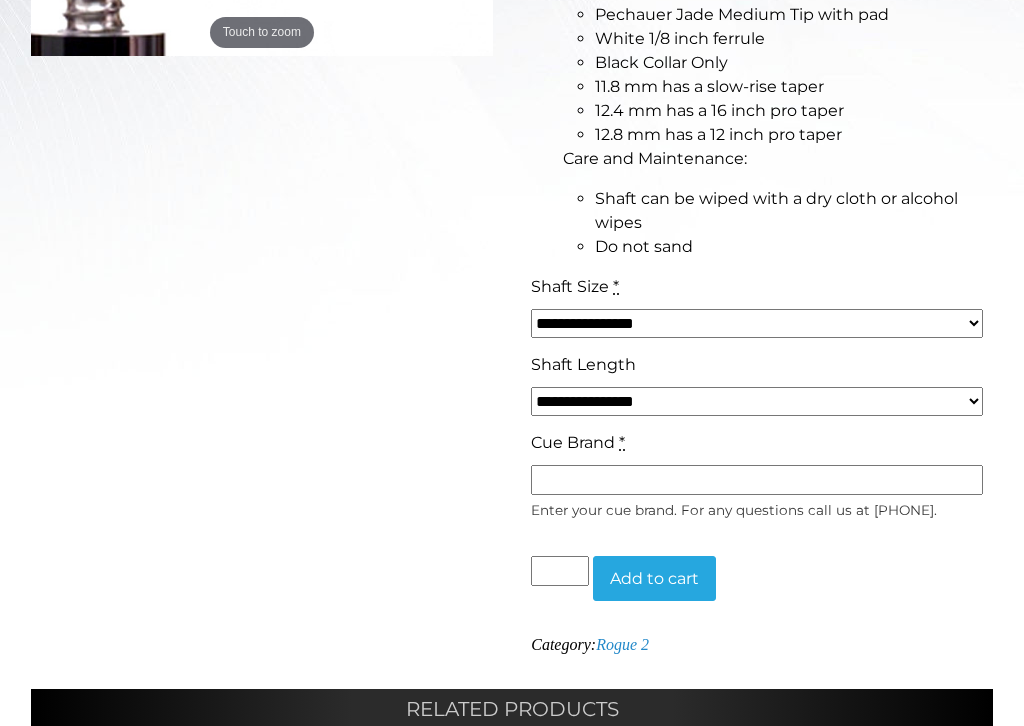 click on "**********" at bounding box center (757, 323) 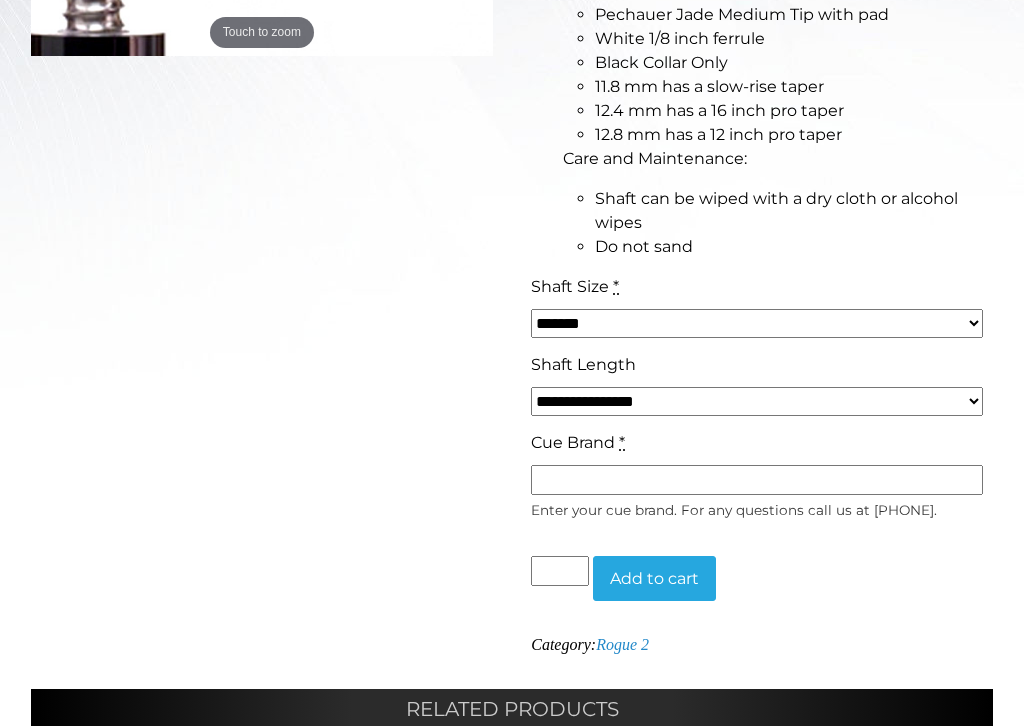 click on "**********" at bounding box center [757, 401] 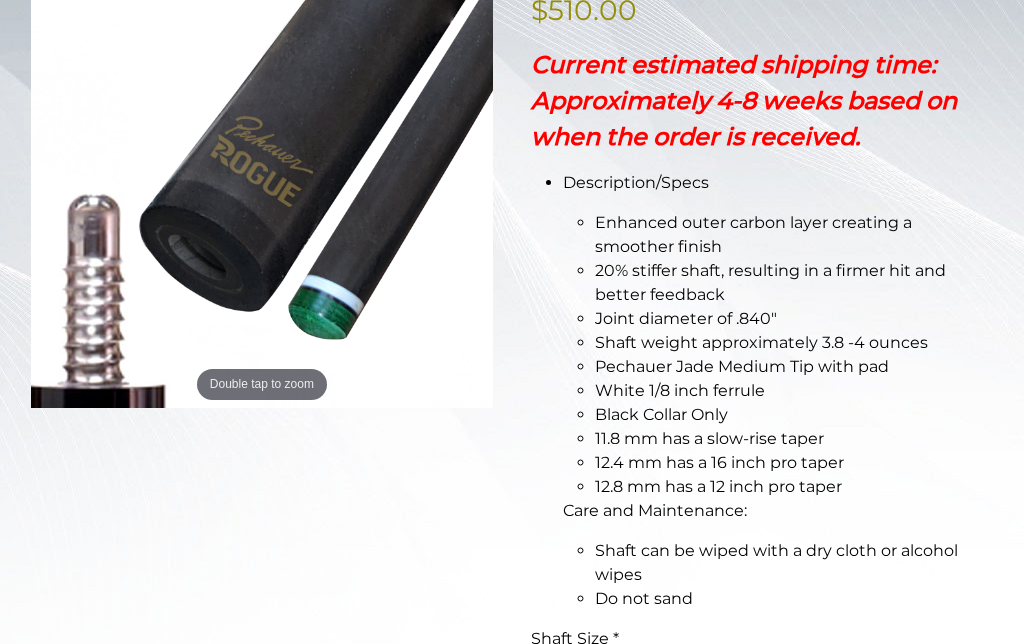 scroll, scrollTop: 0, scrollLeft: 0, axis: both 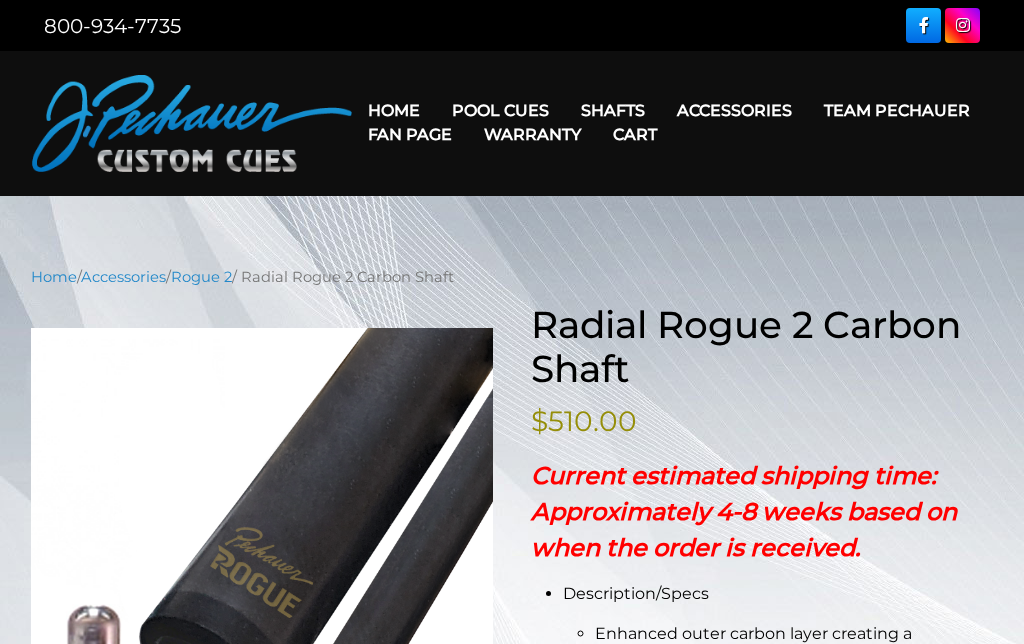 click on "Pechauer Tips" at bounding box center (771, 366) 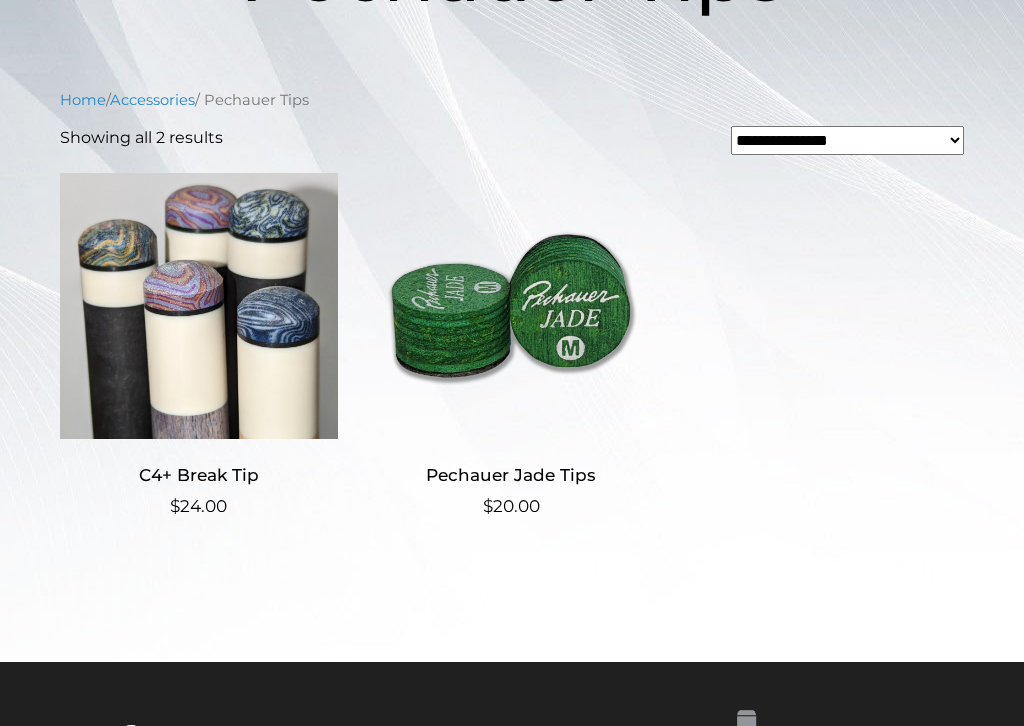 scroll, scrollTop: 411, scrollLeft: 0, axis: vertical 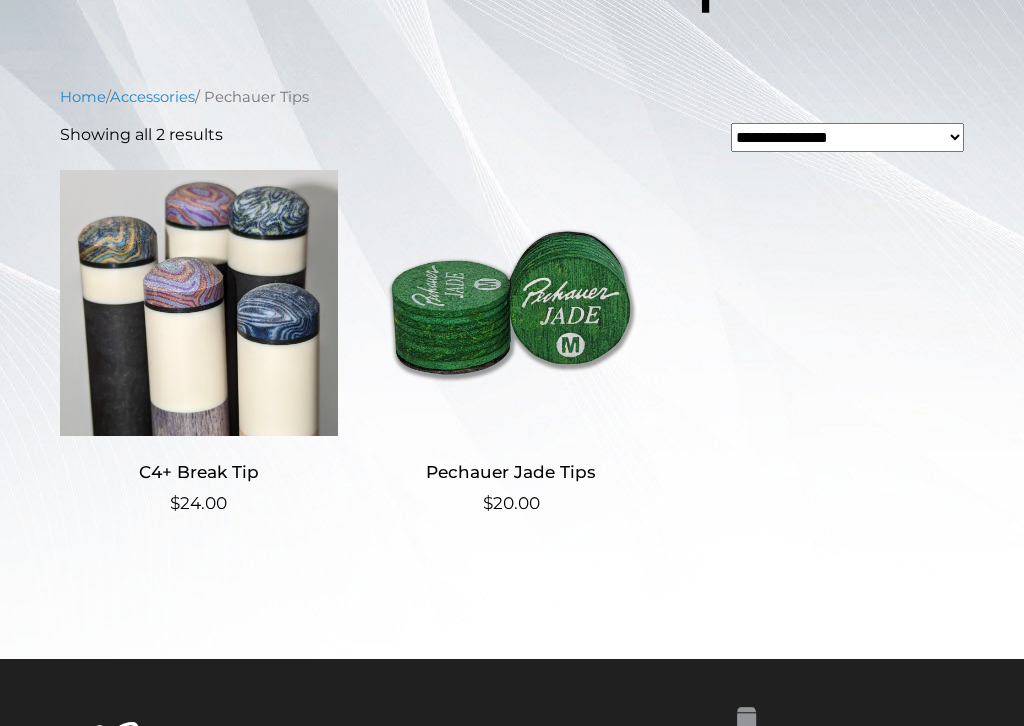 click on "Pechauer Jade Tips" at bounding box center [511, 472] 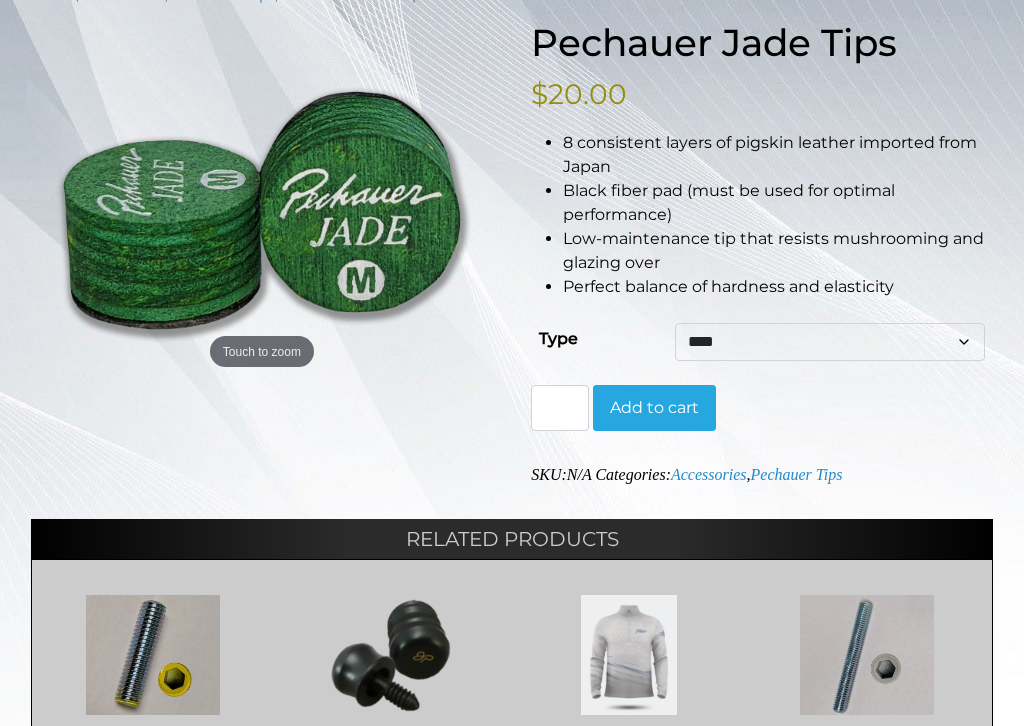 scroll, scrollTop: 283, scrollLeft: 0, axis: vertical 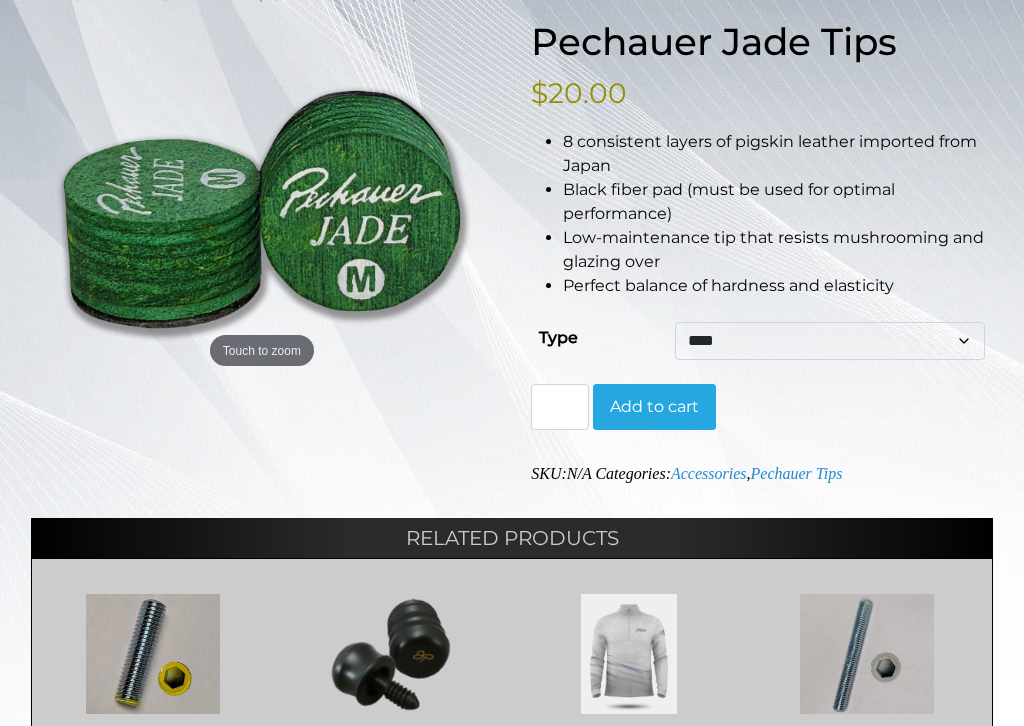 click on "**** ****** ****" at bounding box center (830, 341) 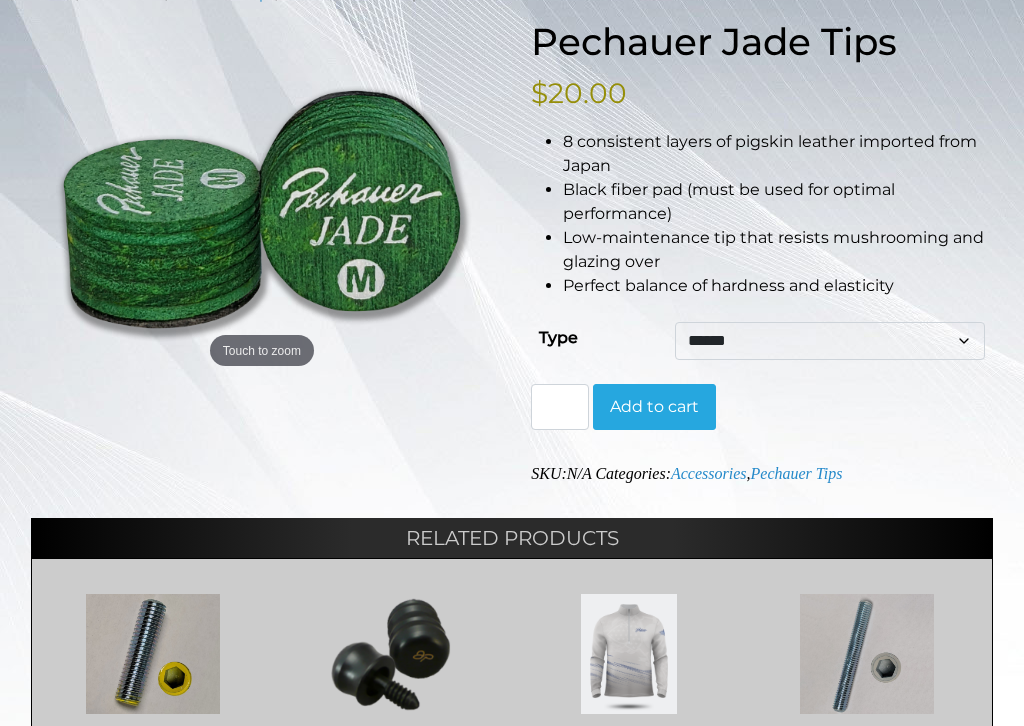 select on "******" 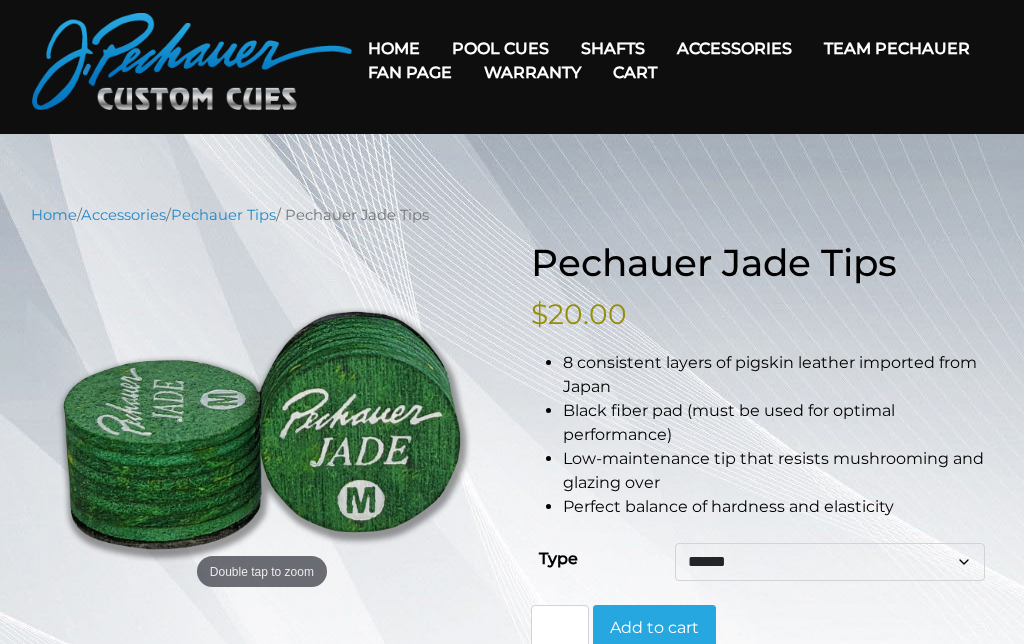 scroll, scrollTop: 0, scrollLeft: 0, axis: both 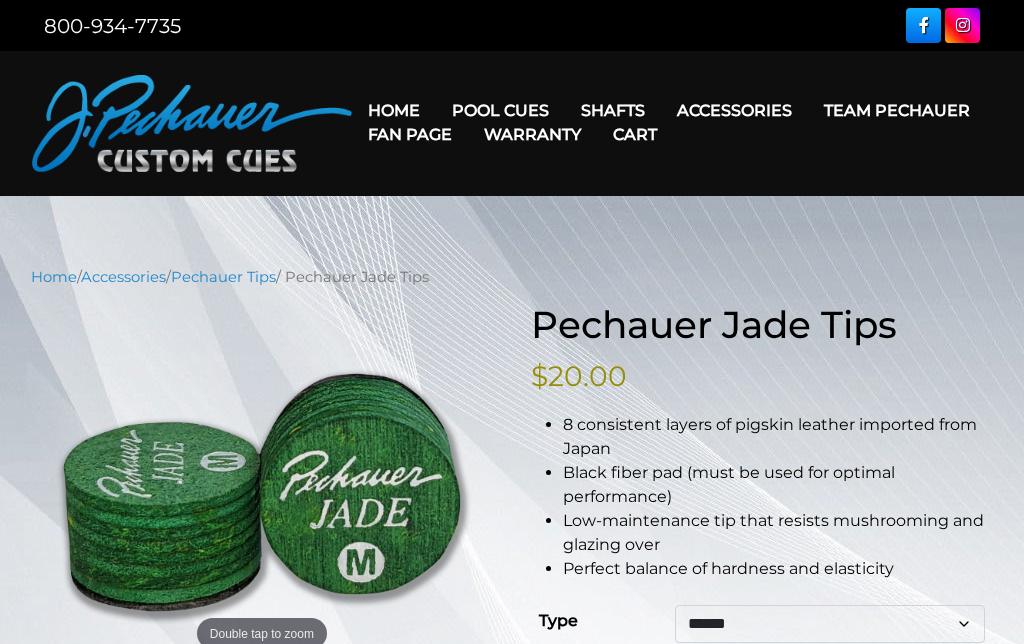 click on "Joseph Pechauer Collection" at bounding box center (561, 422) 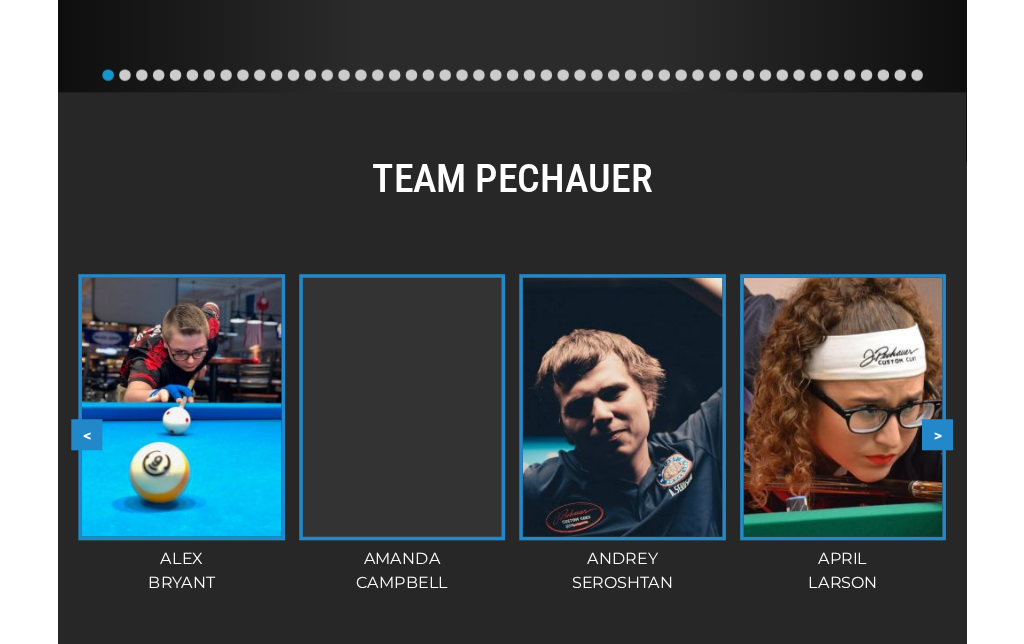 scroll, scrollTop: 1905, scrollLeft: 0, axis: vertical 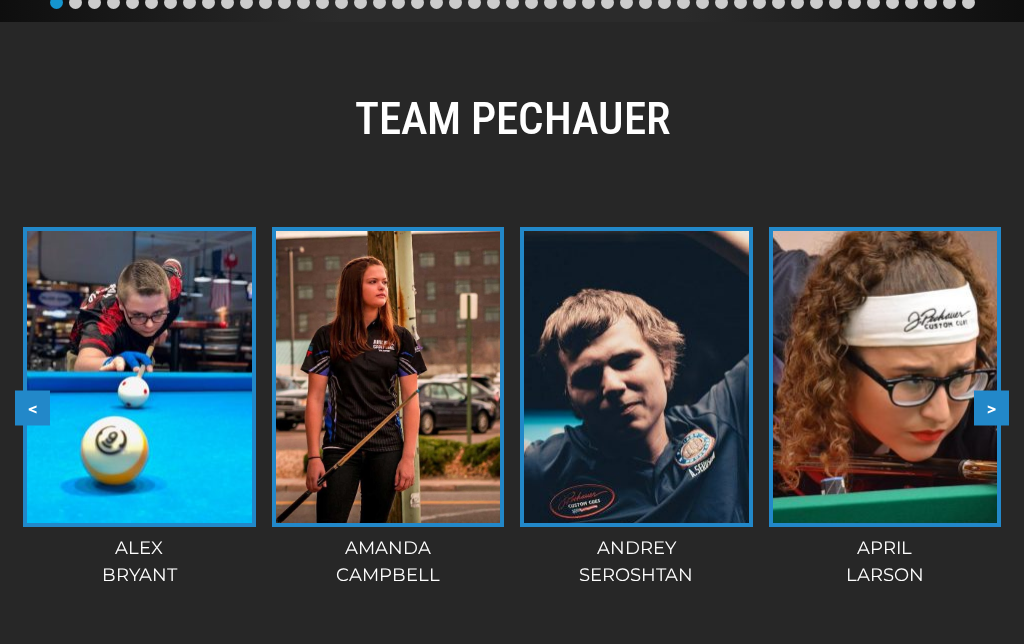 click on ">" at bounding box center (991, 407) 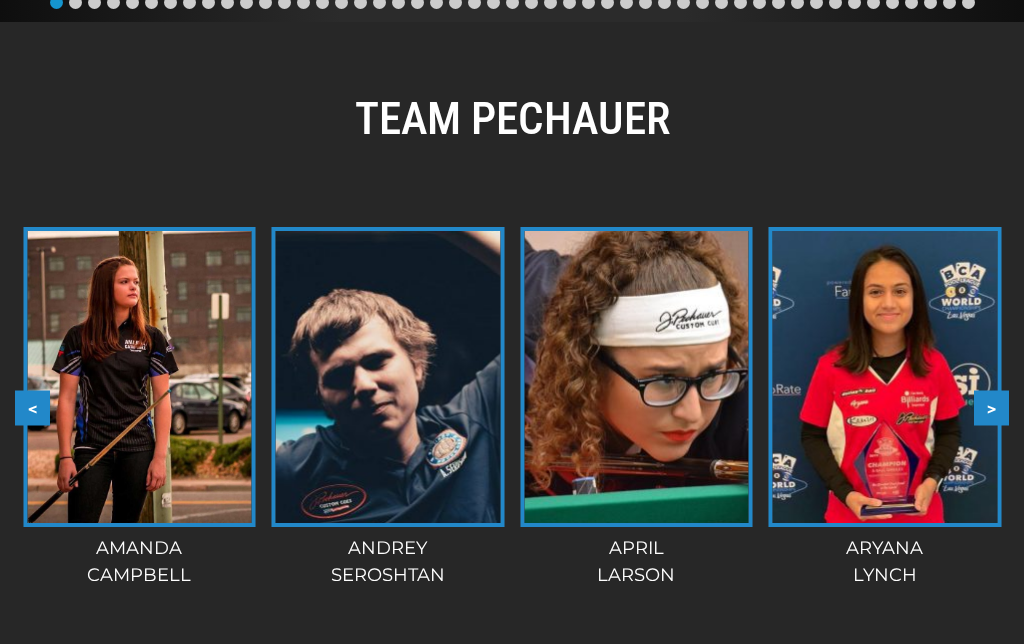 click on ">" at bounding box center [991, 407] 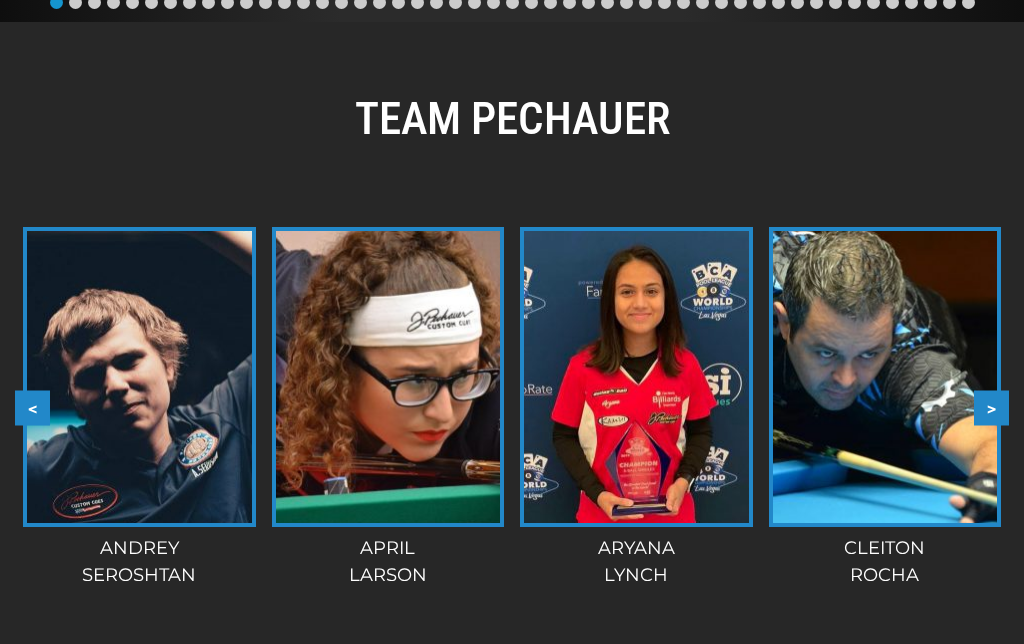 click on ">" at bounding box center (991, 407) 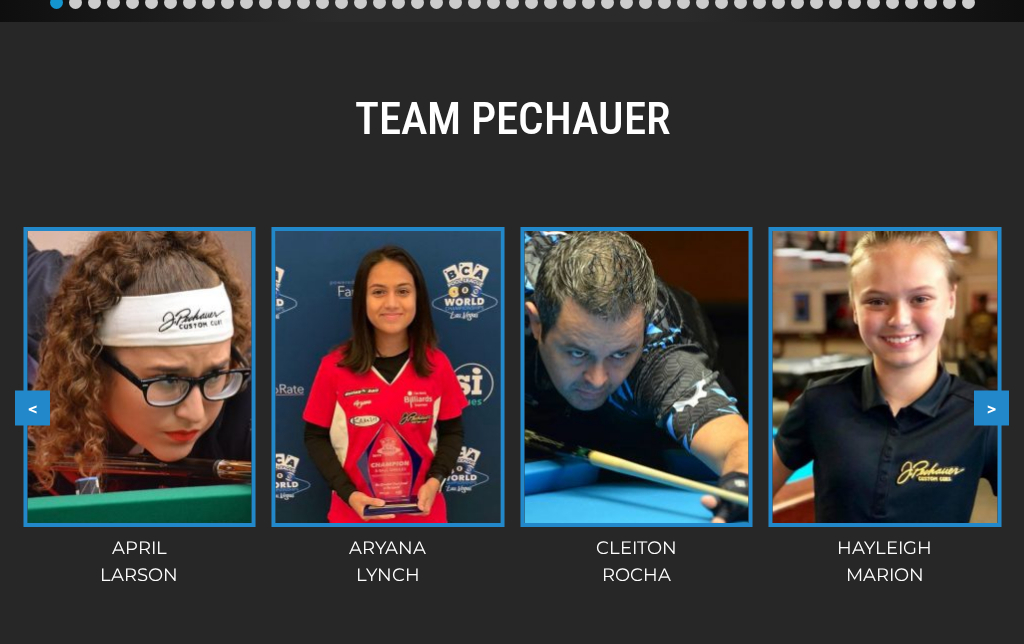 click on ">" at bounding box center (991, 407) 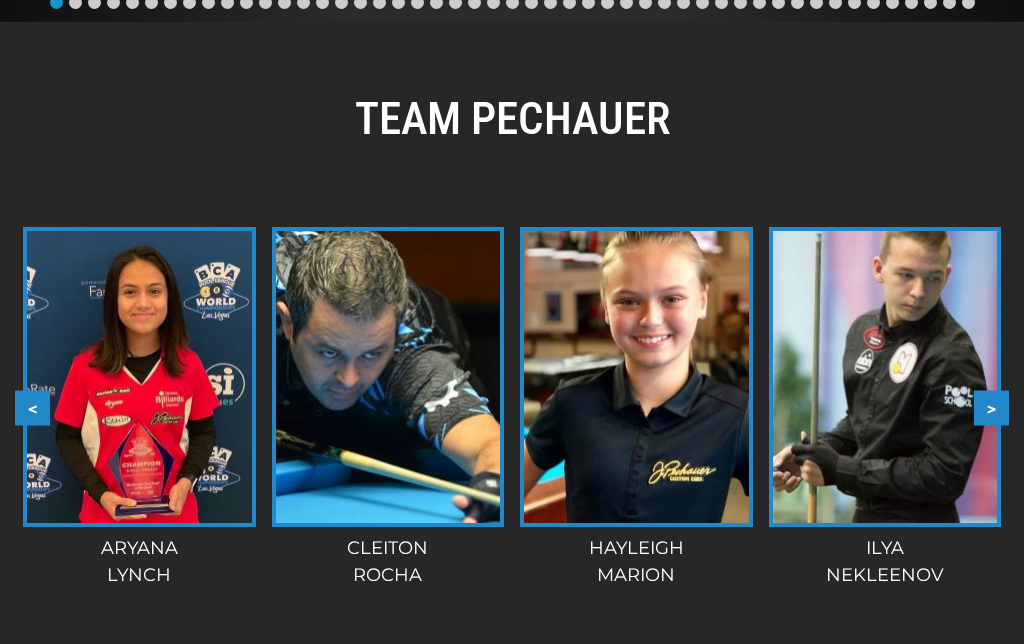 click on ">" at bounding box center [991, 407] 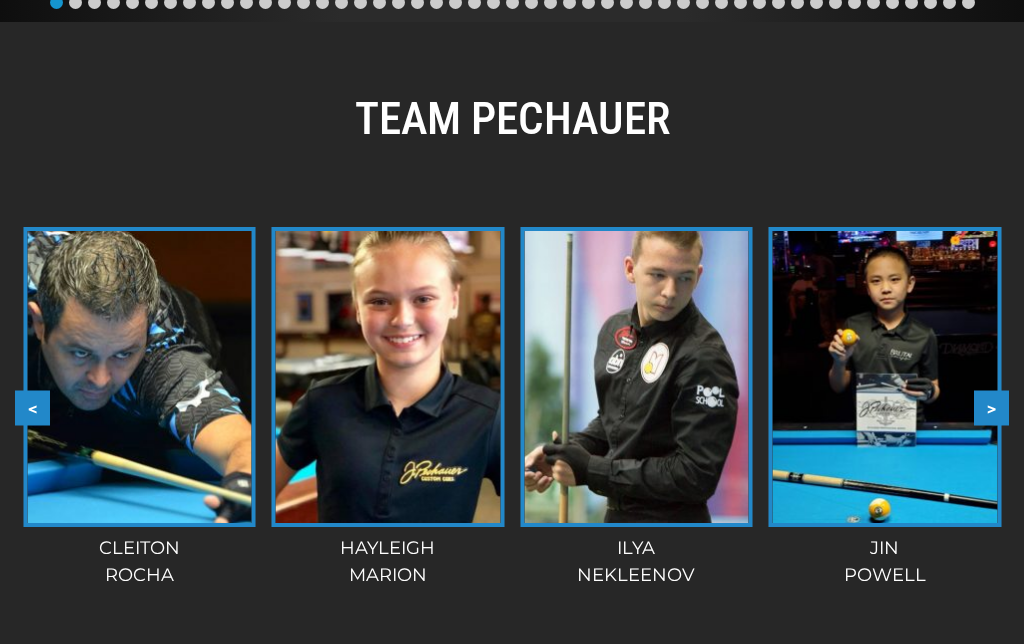 click on ">" at bounding box center (991, 407) 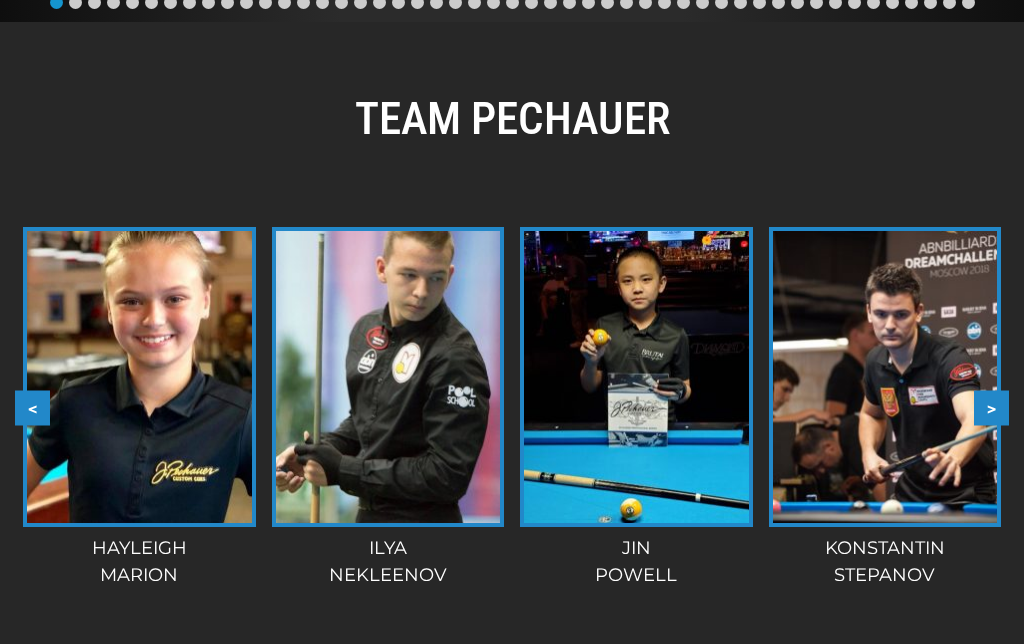 click on ">" at bounding box center (991, 407) 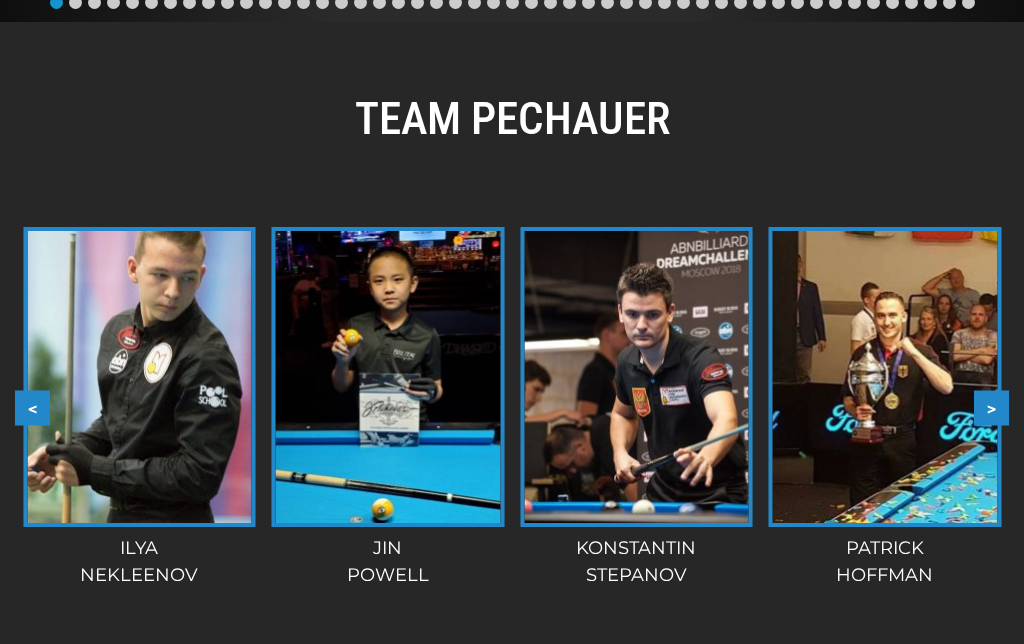 click on ">" at bounding box center [991, 407] 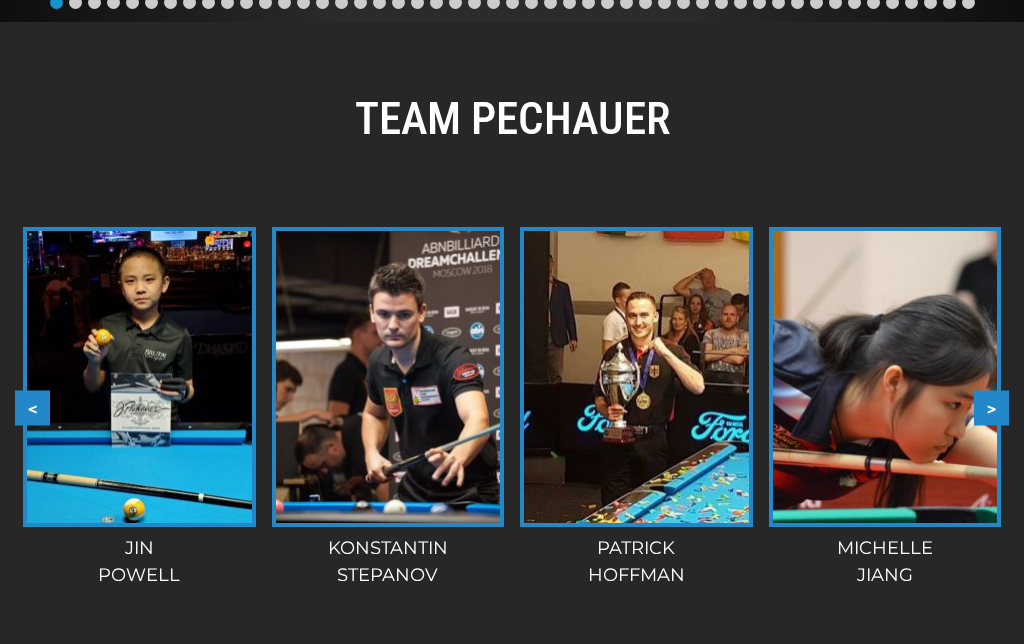 click on ">" at bounding box center [991, 407] 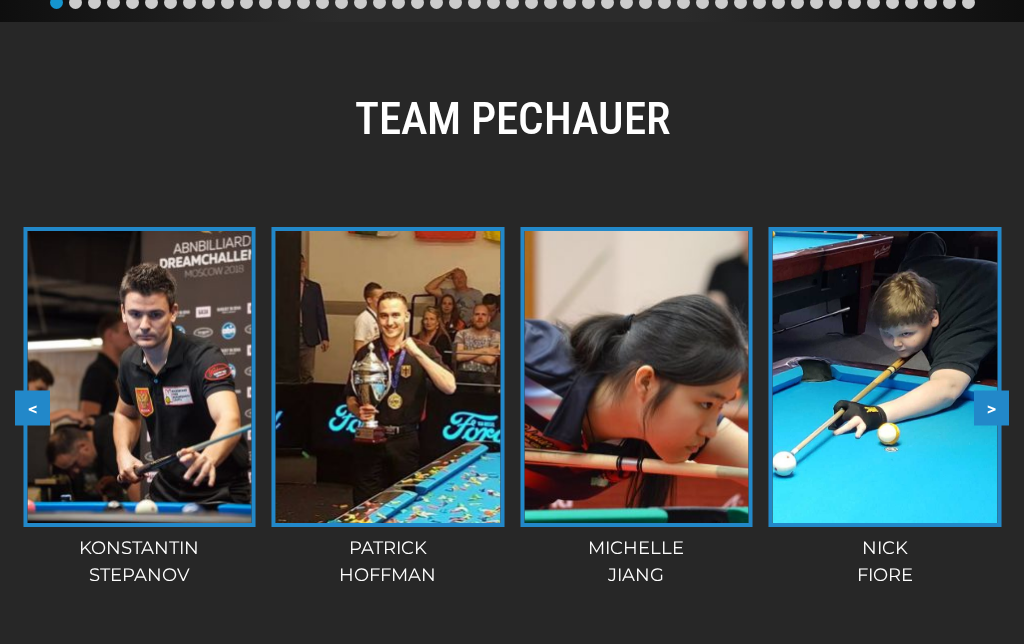 click on ">" at bounding box center [991, 407] 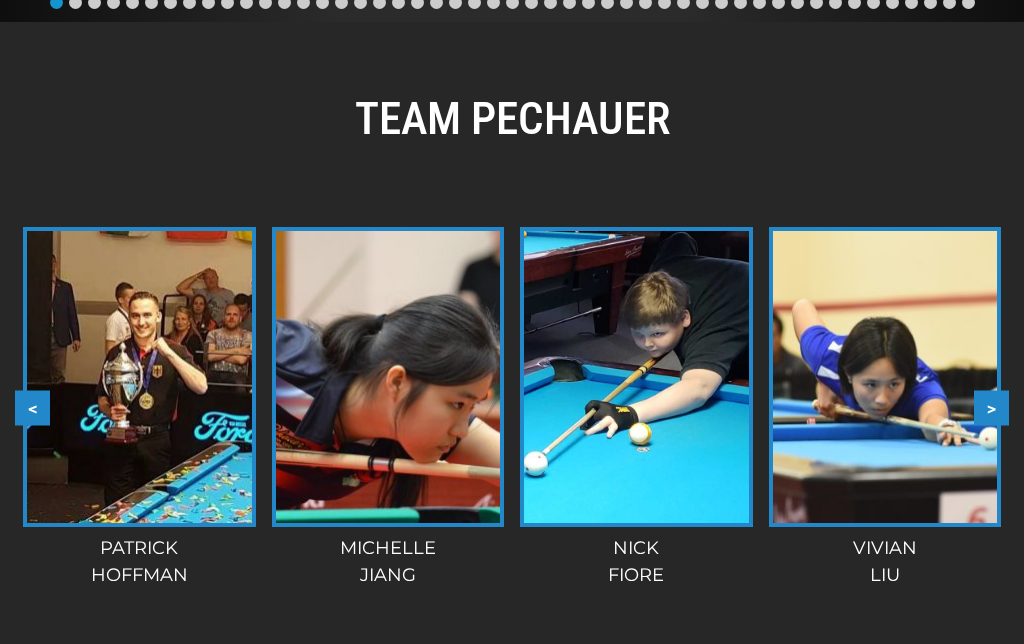 click on ">" at bounding box center (991, 407) 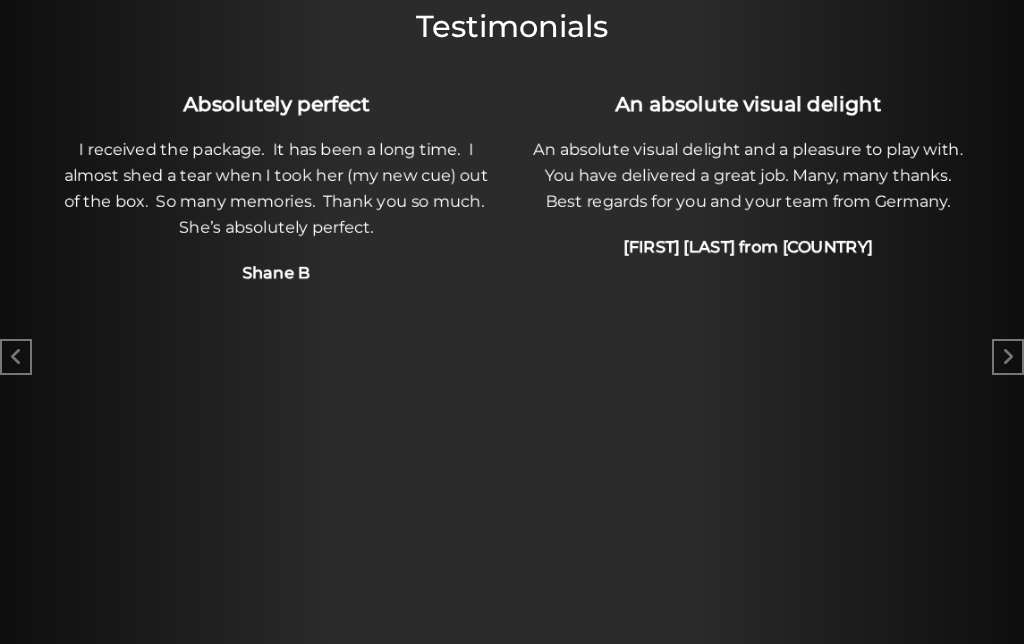 scroll, scrollTop: 1189, scrollLeft: 0, axis: vertical 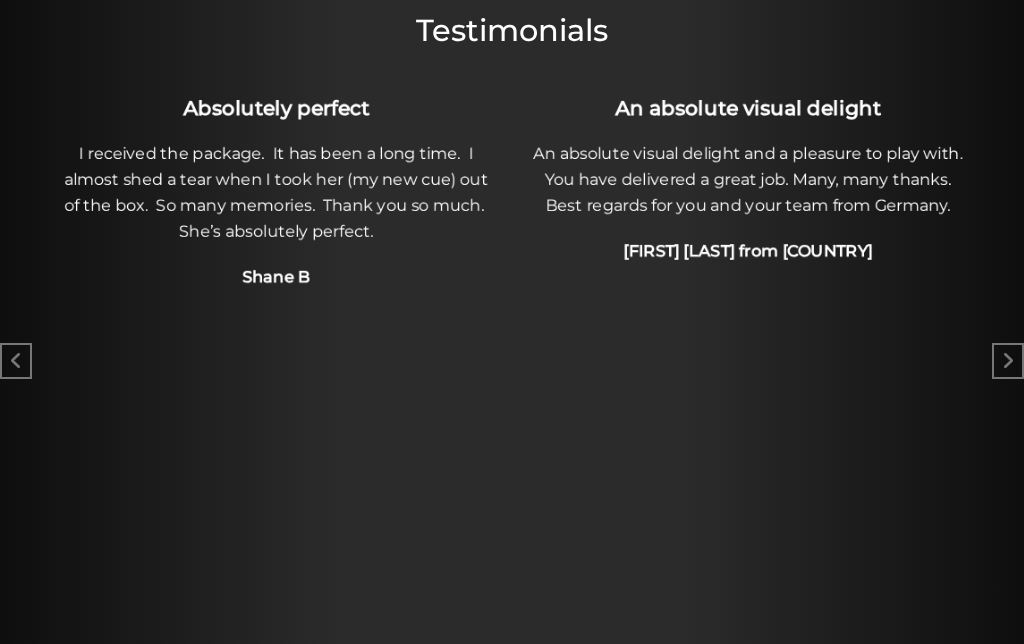 click at bounding box center (1008, 361) 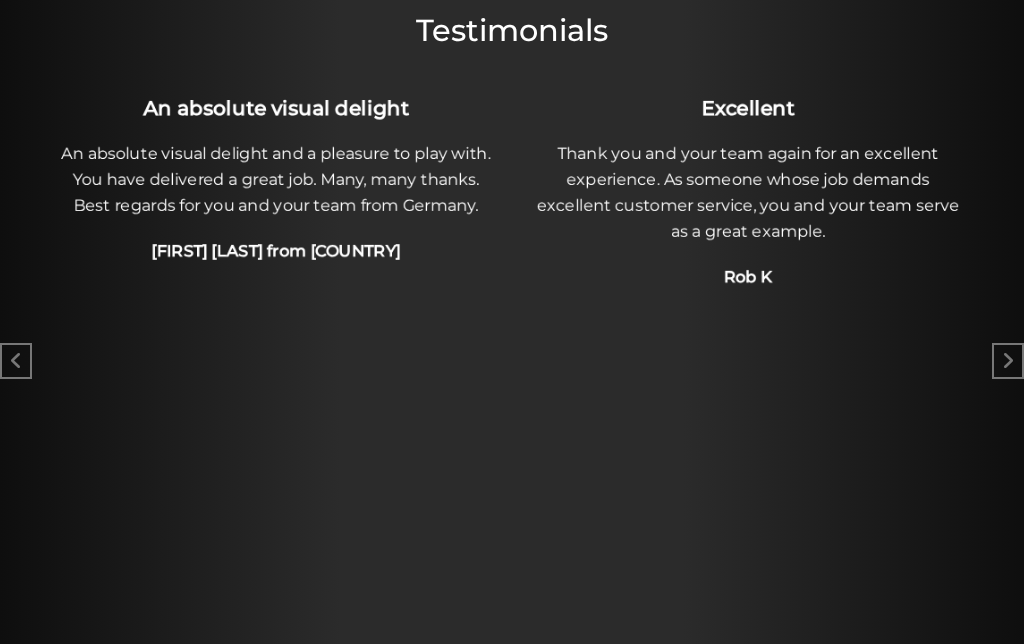 click at bounding box center [1008, 361] 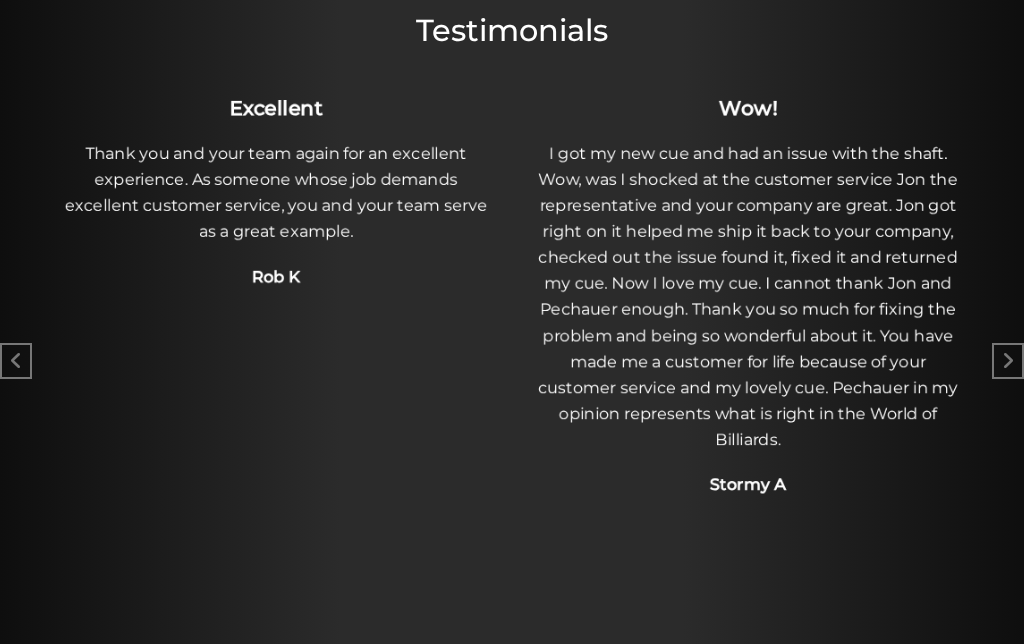 click at bounding box center [1008, 361] 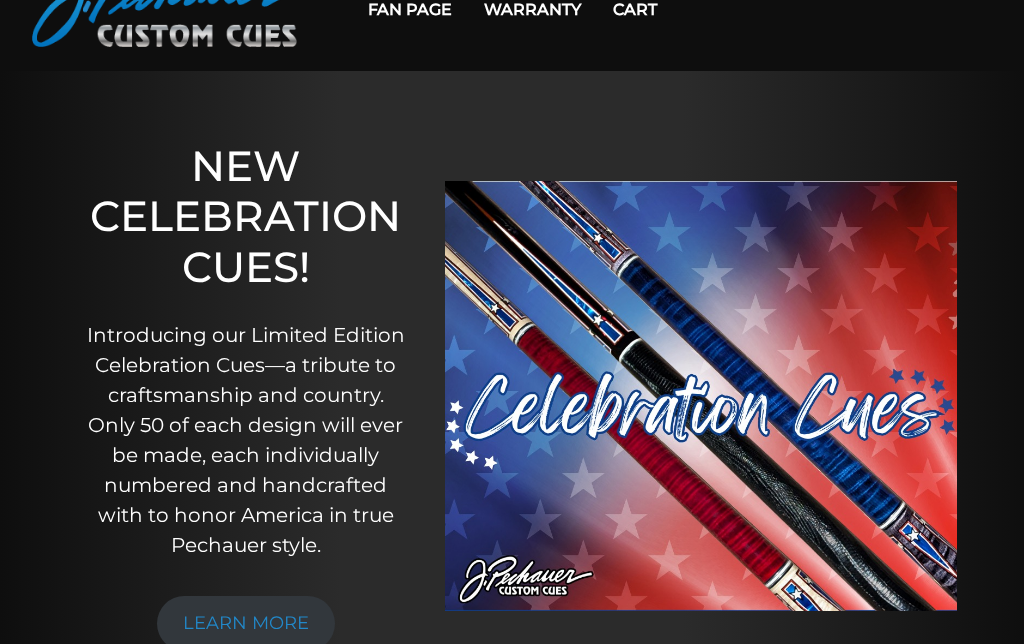 scroll, scrollTop: 0, scrollLeft: 0, axis: both 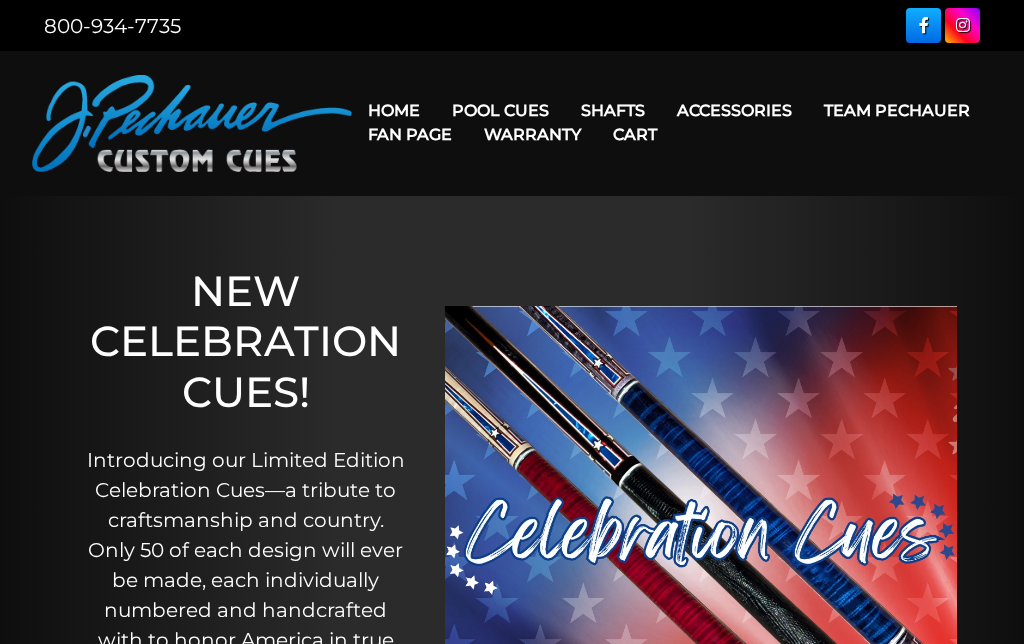 click on "Fan Page" at bounding box center (410, 134) 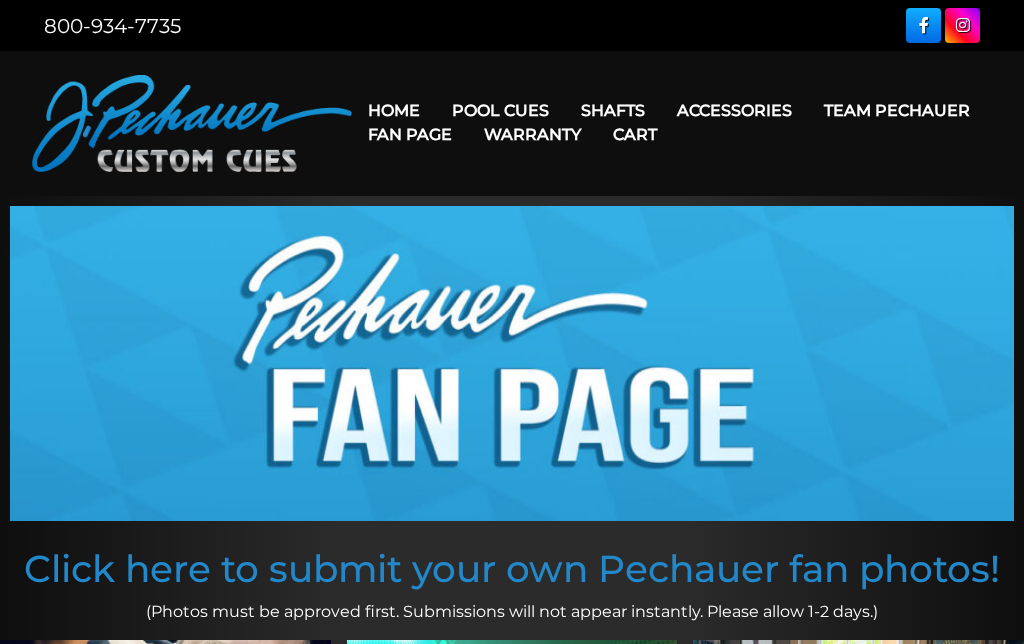 scroll, scrollTop: 0, scrollLeft: 0, axis: both 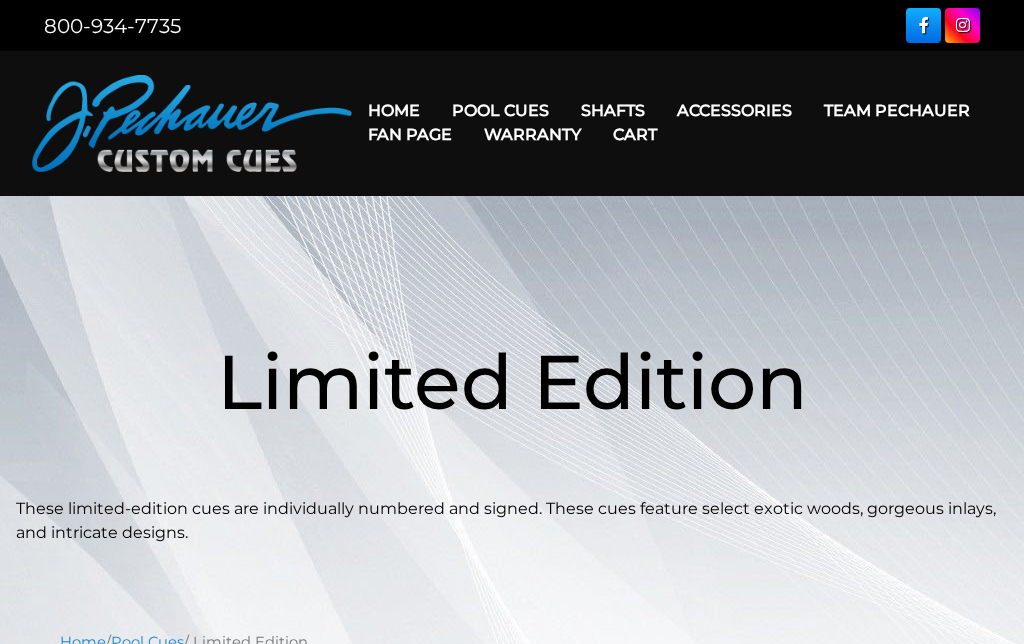 click on "Fan Page" at bounding box center (410, 134) 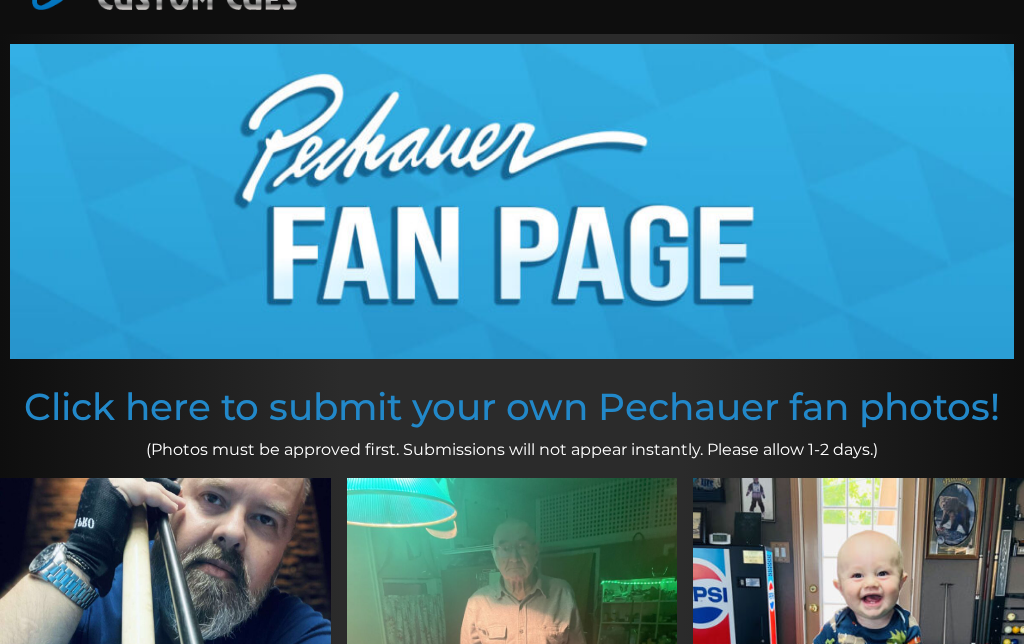 scroll, scrollTop: 0, scrollLeft: 0, axis: both 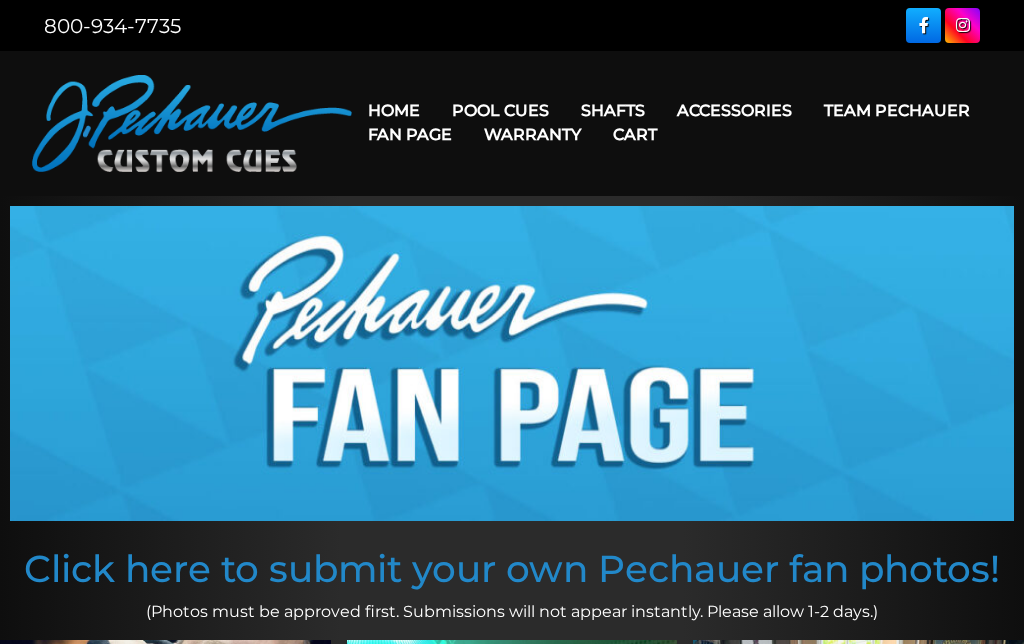 click on "Retired Cues" at bounding box center [561, 337] 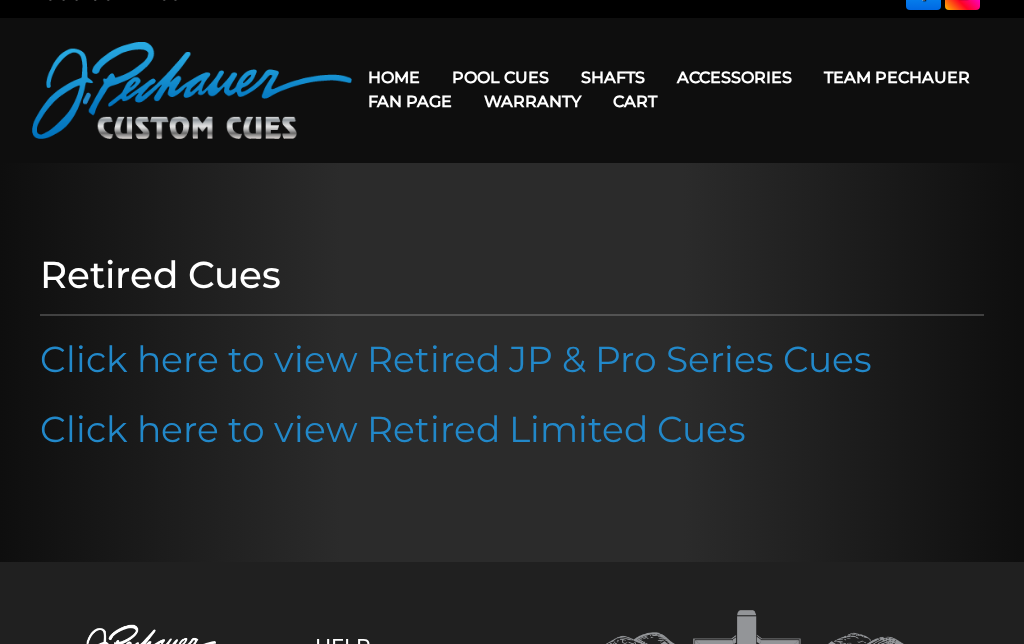 scroll, scrollTop: 0, scrollLeft: 0, axis: both 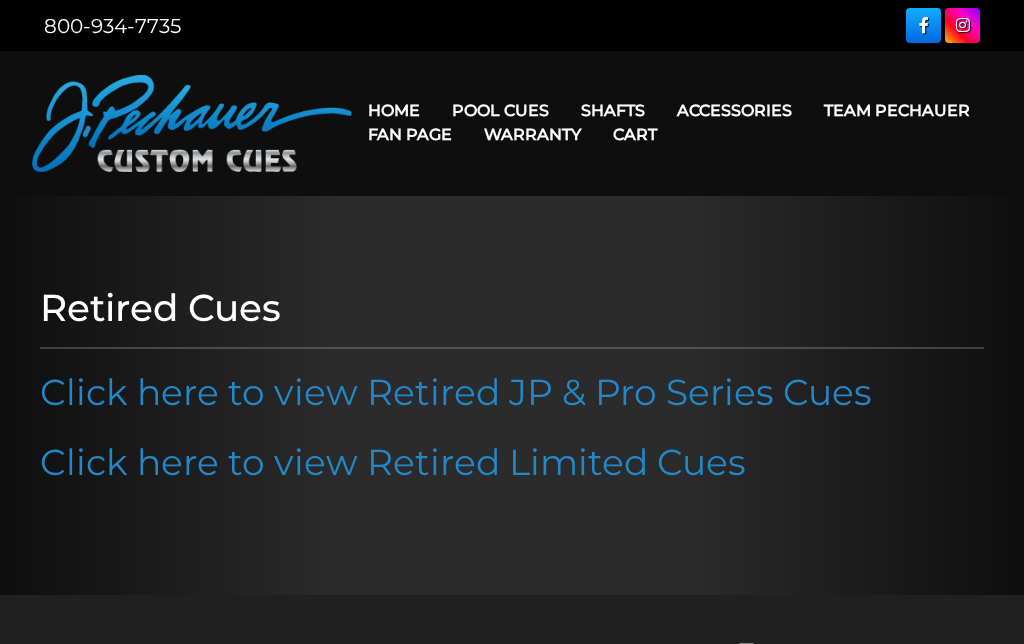 click on "Fan Page" at bounding box center (410, 134) 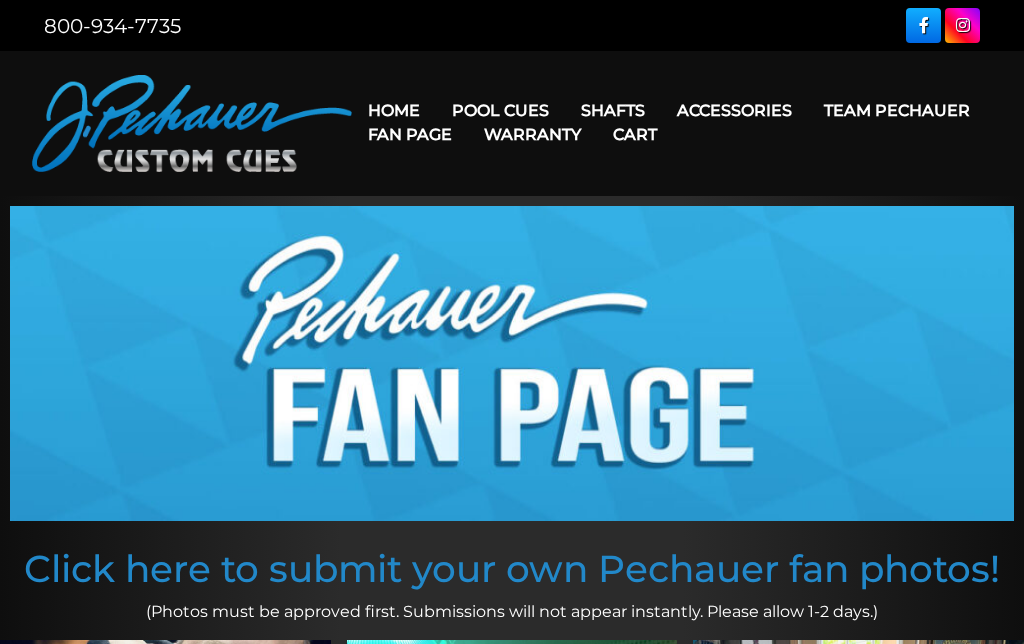 scroll, scrollTop: 0, scrollLeft: 0, axis: both 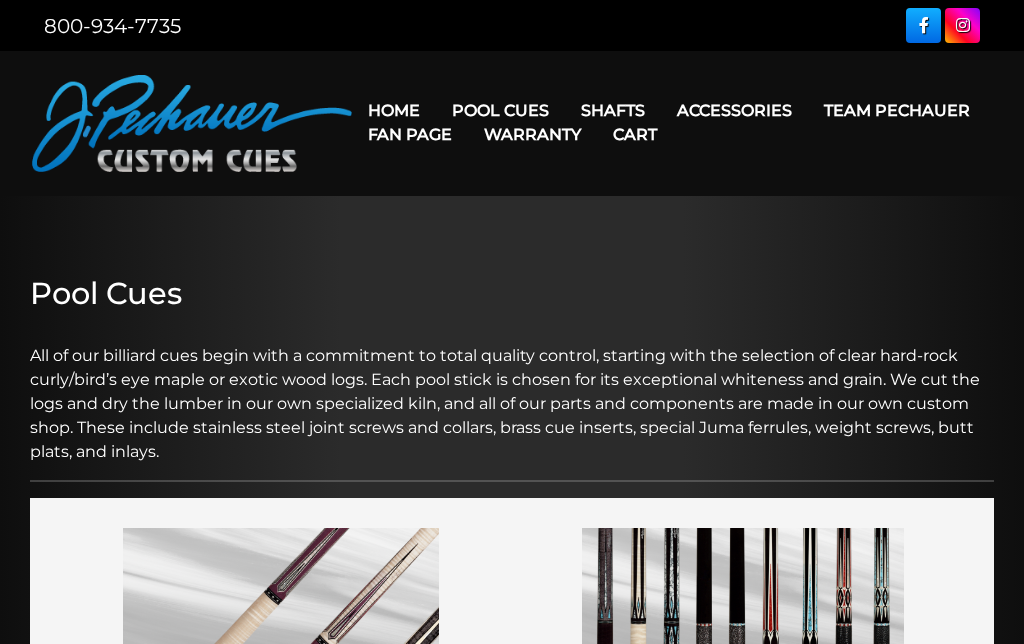 click on "Team Pechauer" at bounding box center [897, 110] 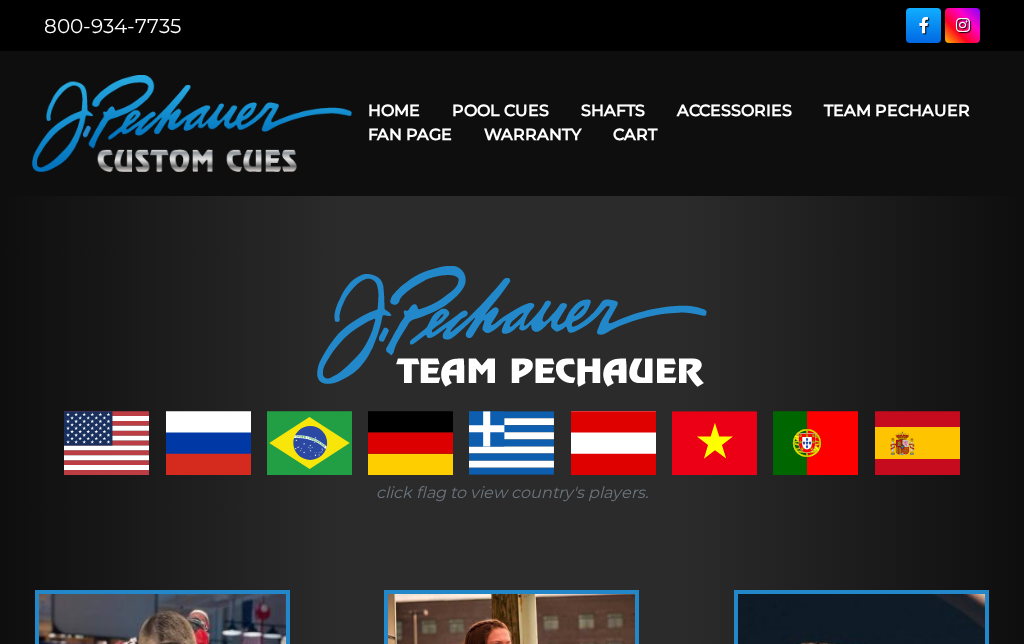 scroll, scrollTop: 0, scrollLeft: 0, axis: both 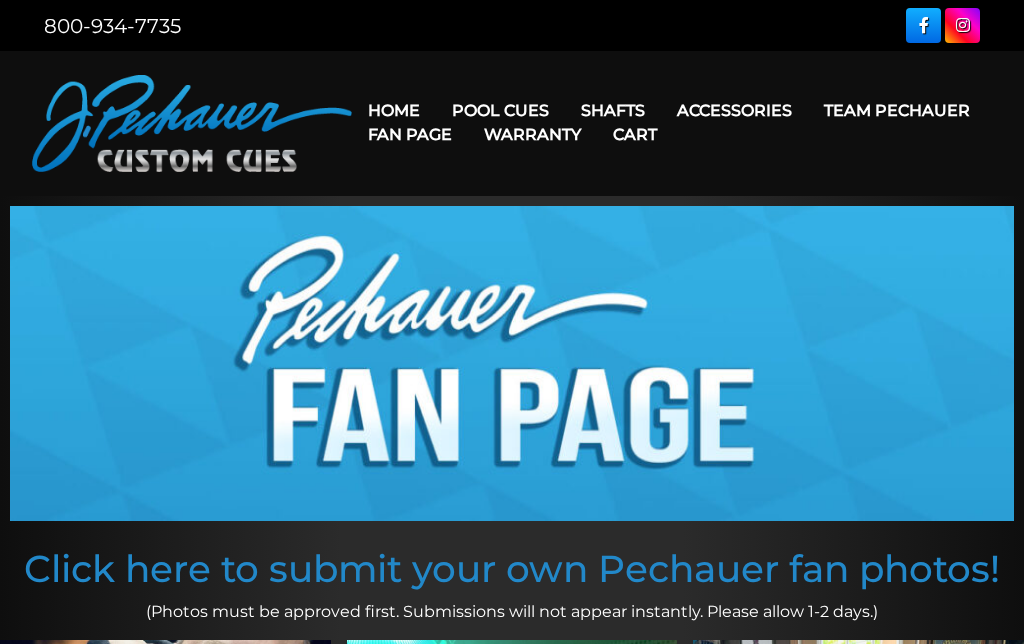 click on "Brett Favre Ltd Edition Cue" at bounding box center [561, 309] 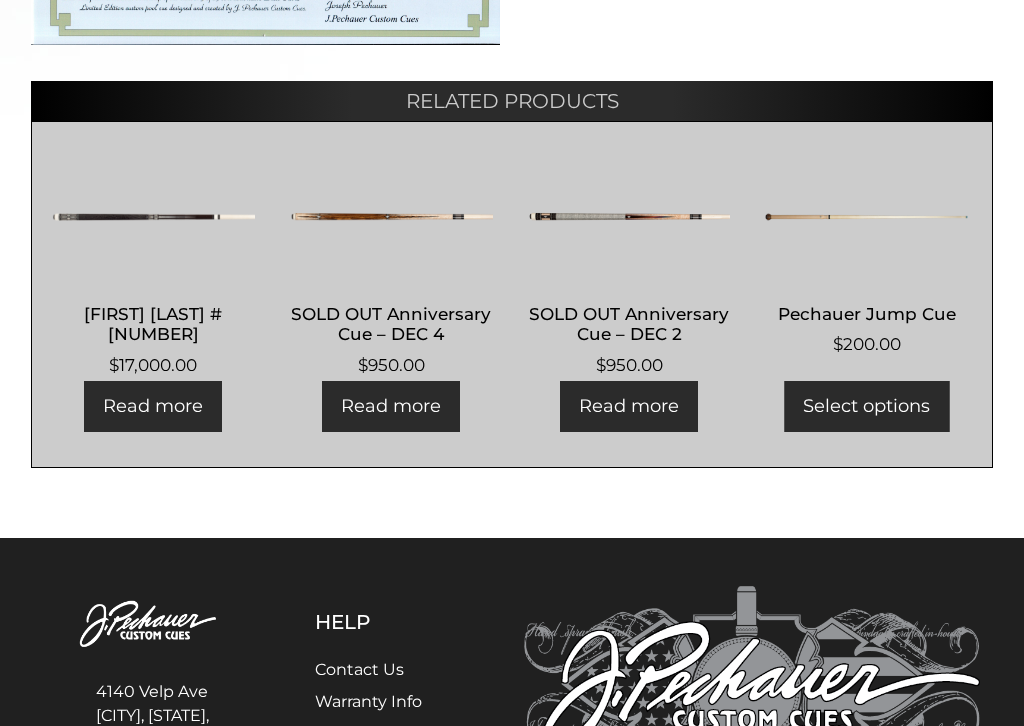 scroll, scrollTop: 1043, scrollLeft: 0, axis: vertical 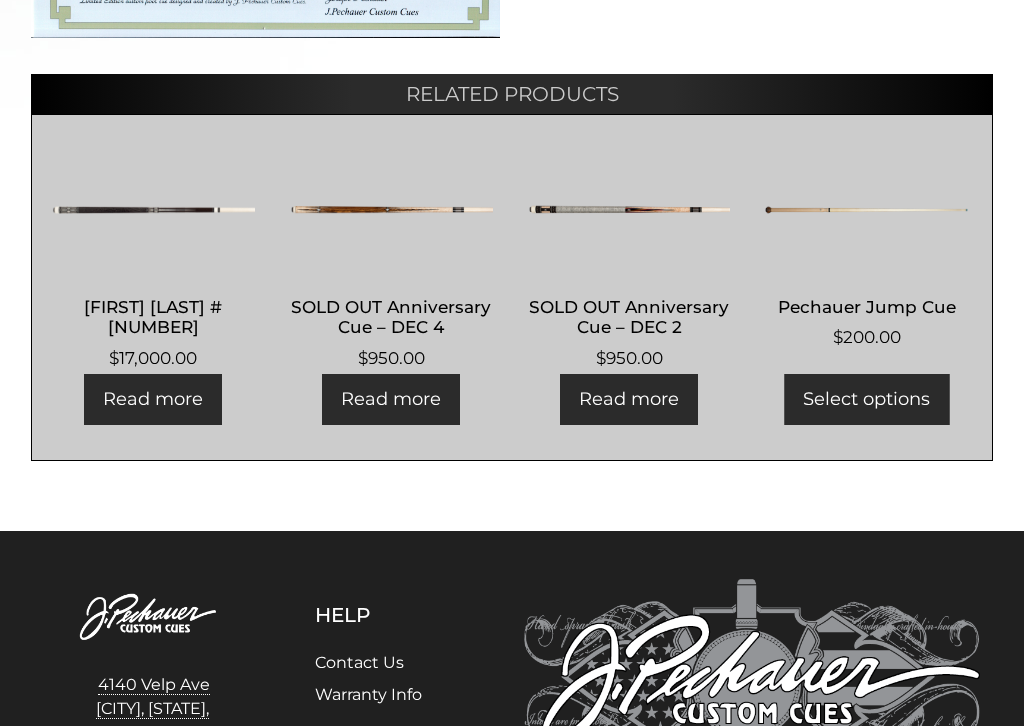 click on "Joseph Pechauer #42" at bounding box center [153, 317] 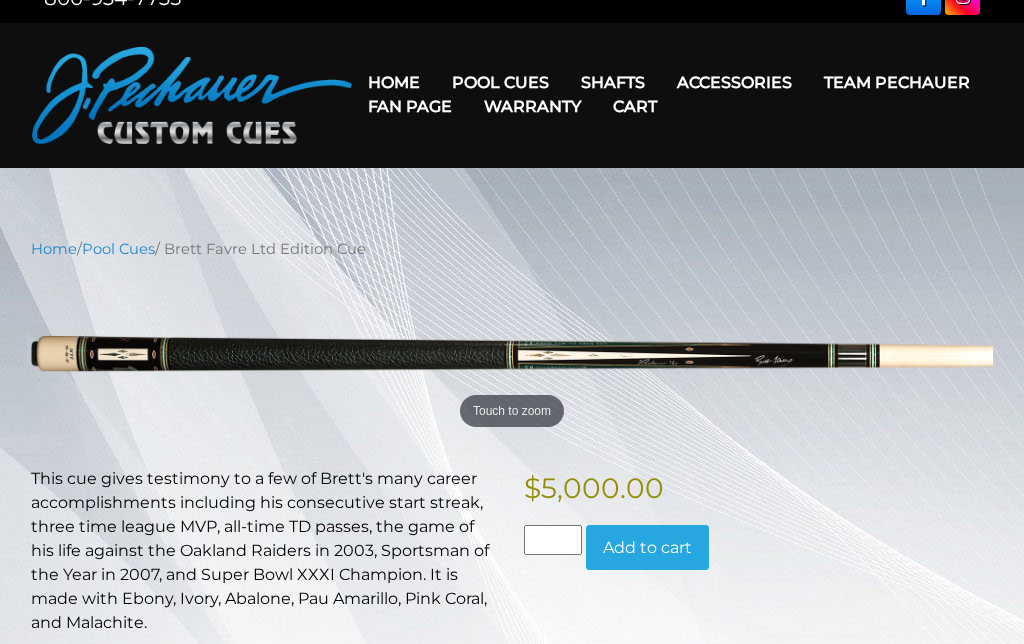 scroll, scrollTop: 0, scrollLeft: 0, axis: both 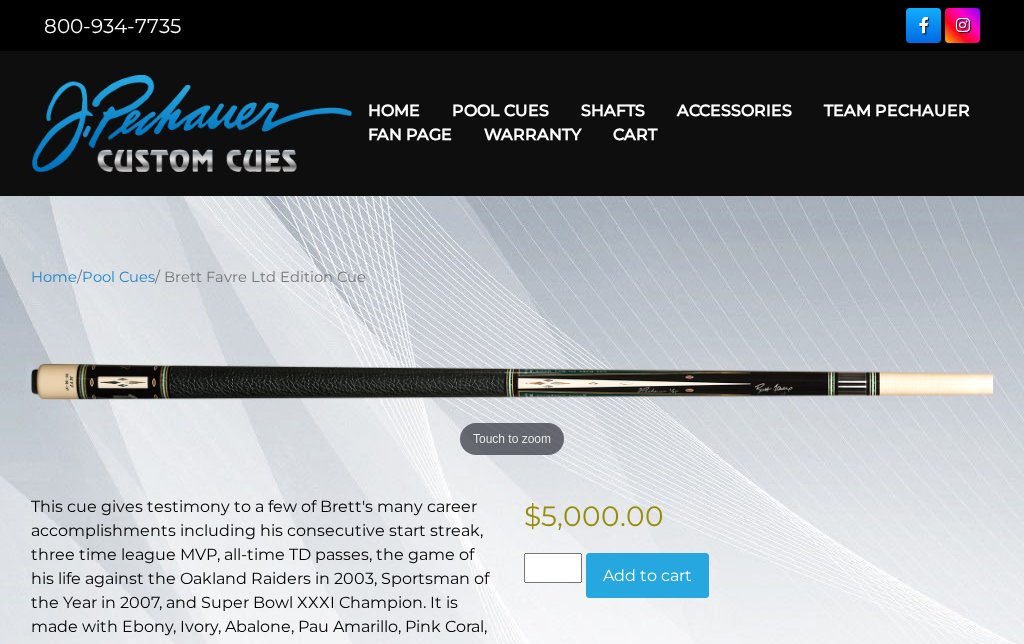 click on "Cues for a Cause" at bounding box center [561, 252] 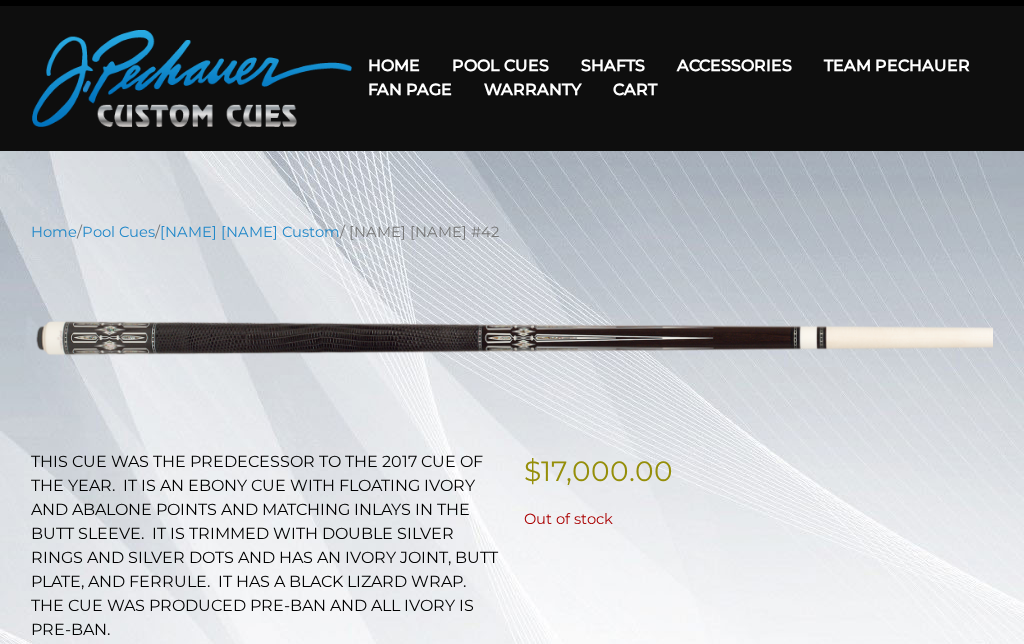 scroll, scrollTop: 0, scrollLeft: 0, axis: both 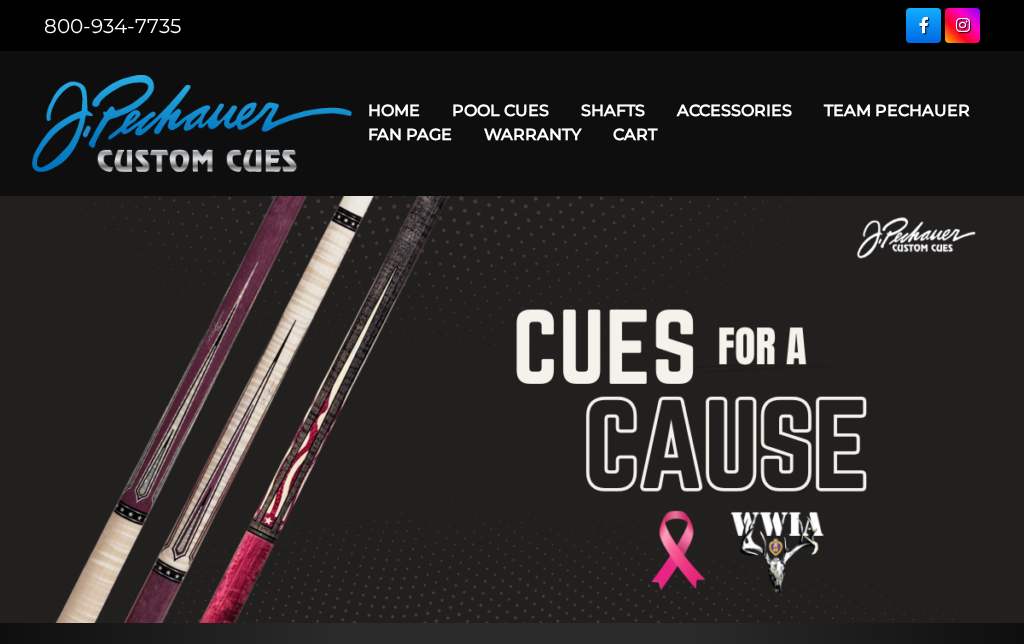 click on "Team Pechauer" at bounding box center [897, 110] 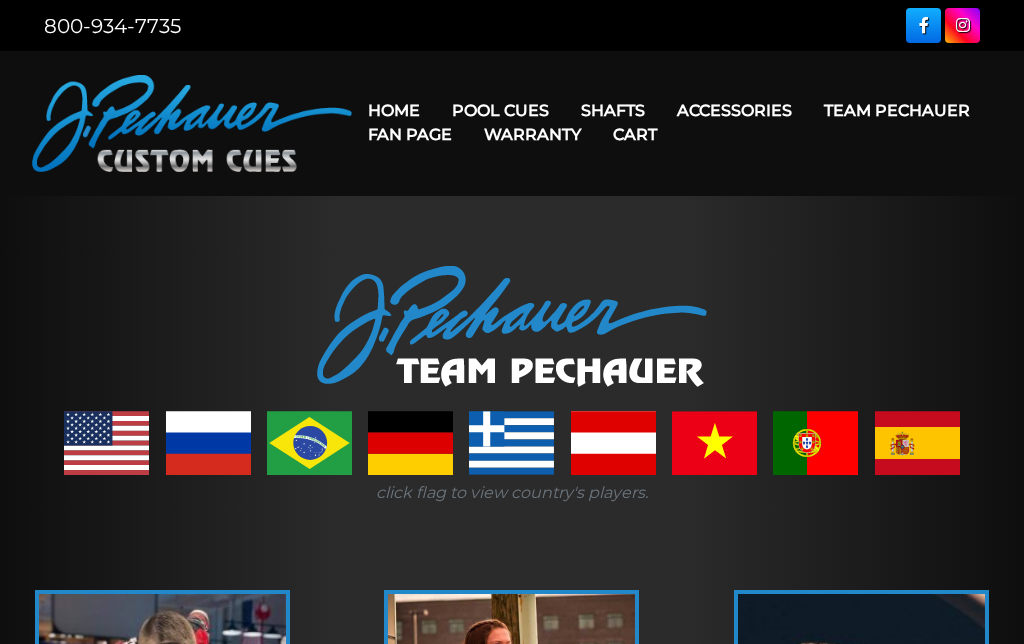 scroll, scrollTop: 0, scrollLeft: 0, axis: both 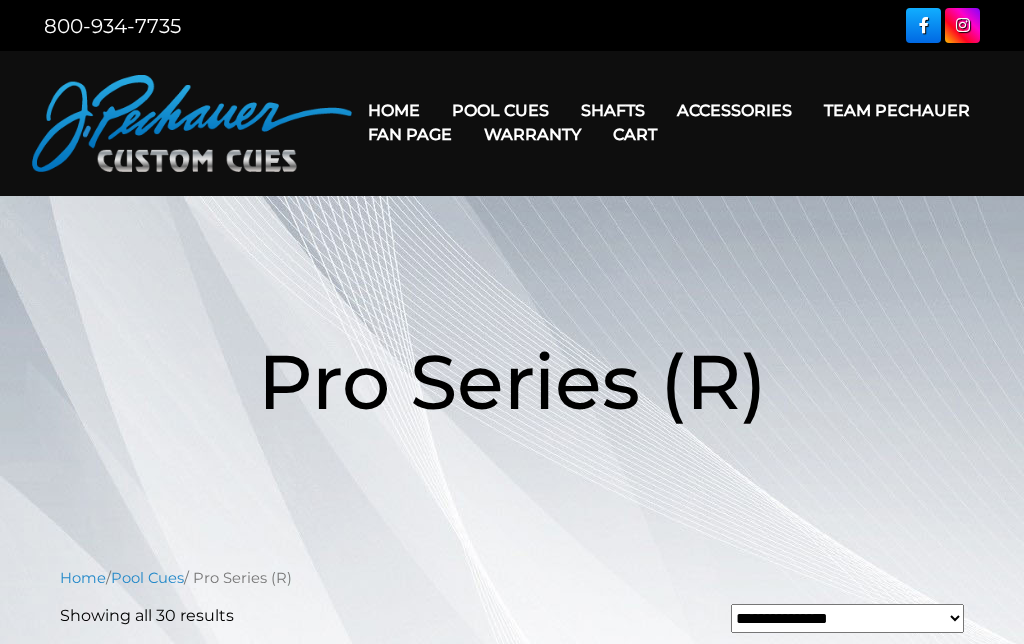 click on "JP Series (T) – NEW" at bounding box center (561, 167) 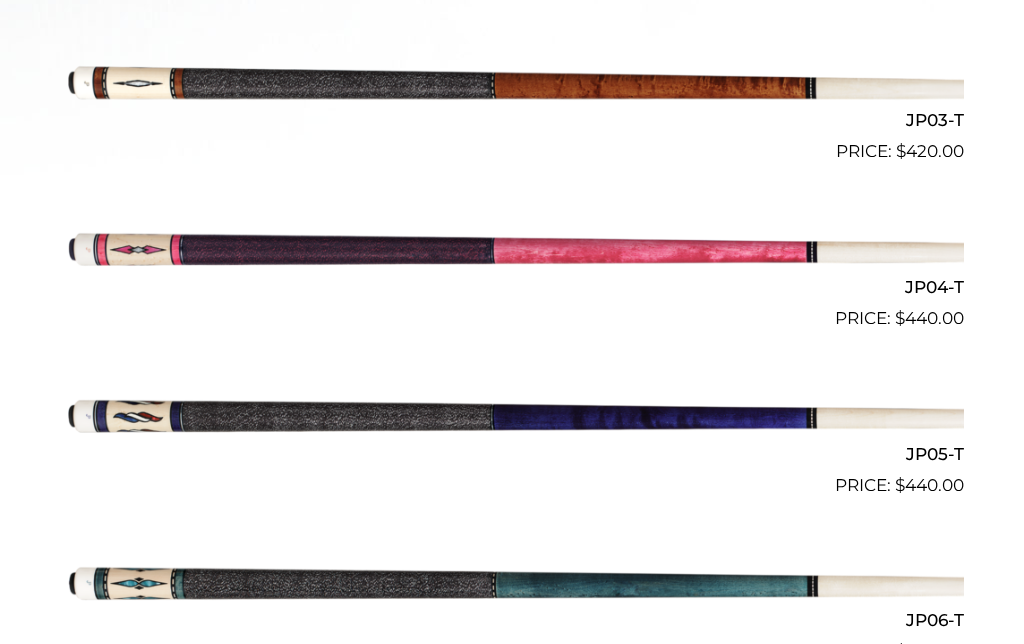 scroll, scrollTop: 972, scrollLeft: 0, axis: vertical 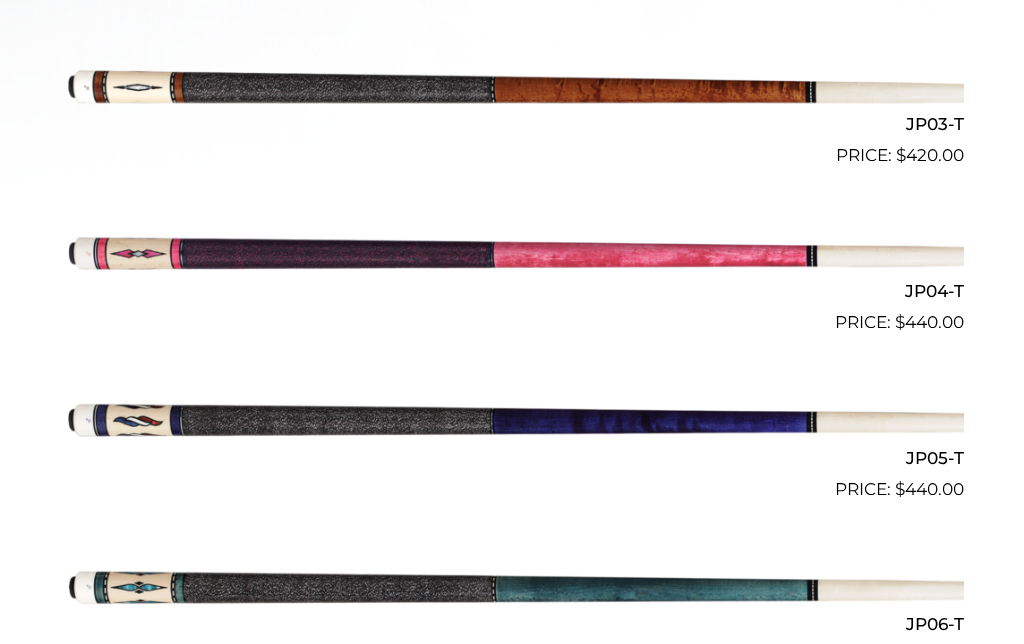 click at bounding box center [512, 252] 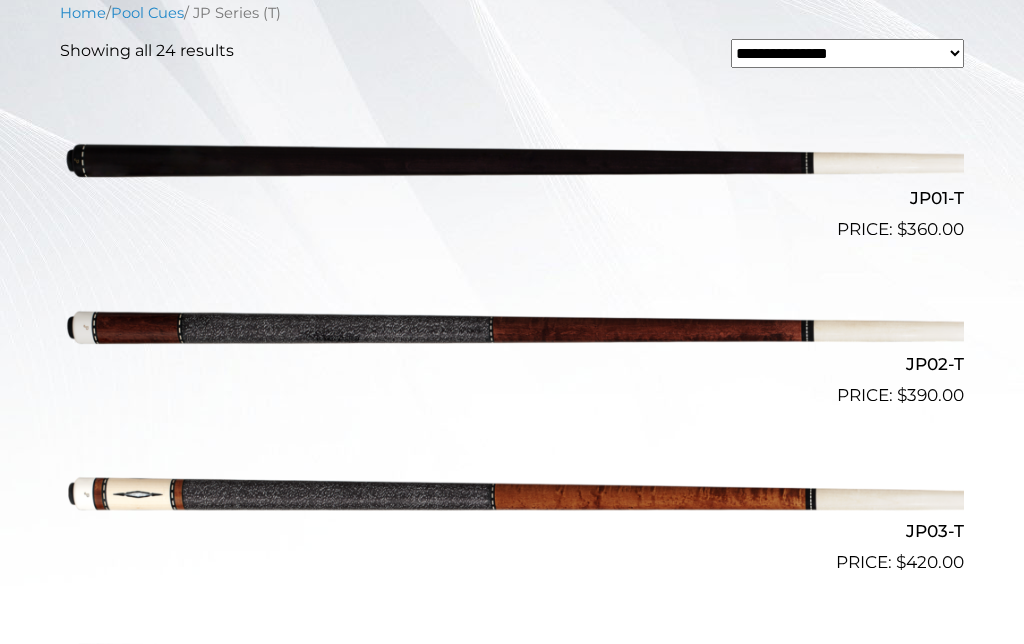 scroll, scrollTop: 566, scrollLeft: 0, axis: vertical 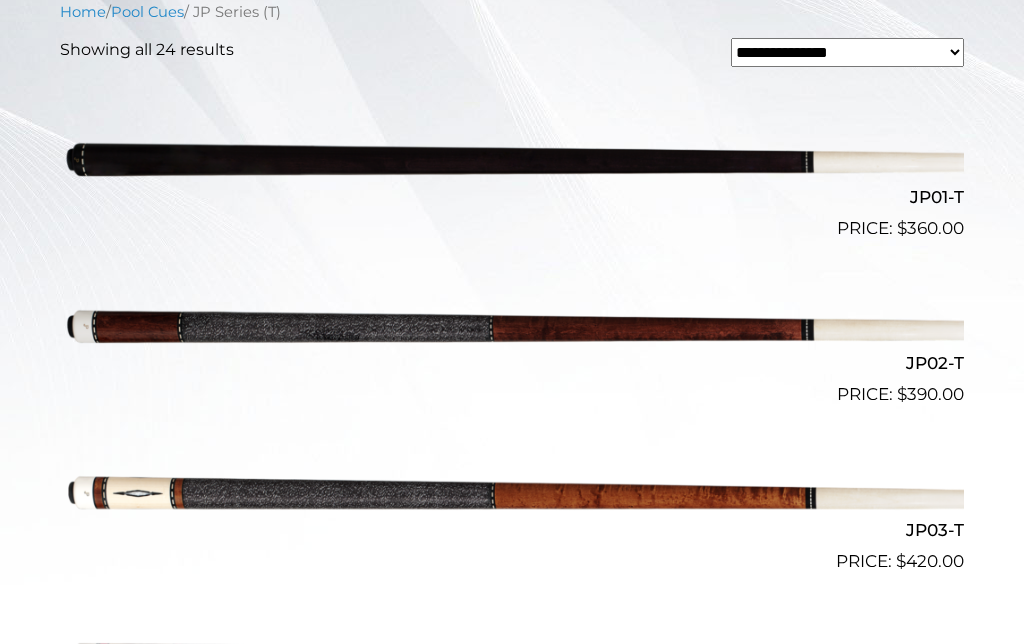 click at bounding box center [512, 325] 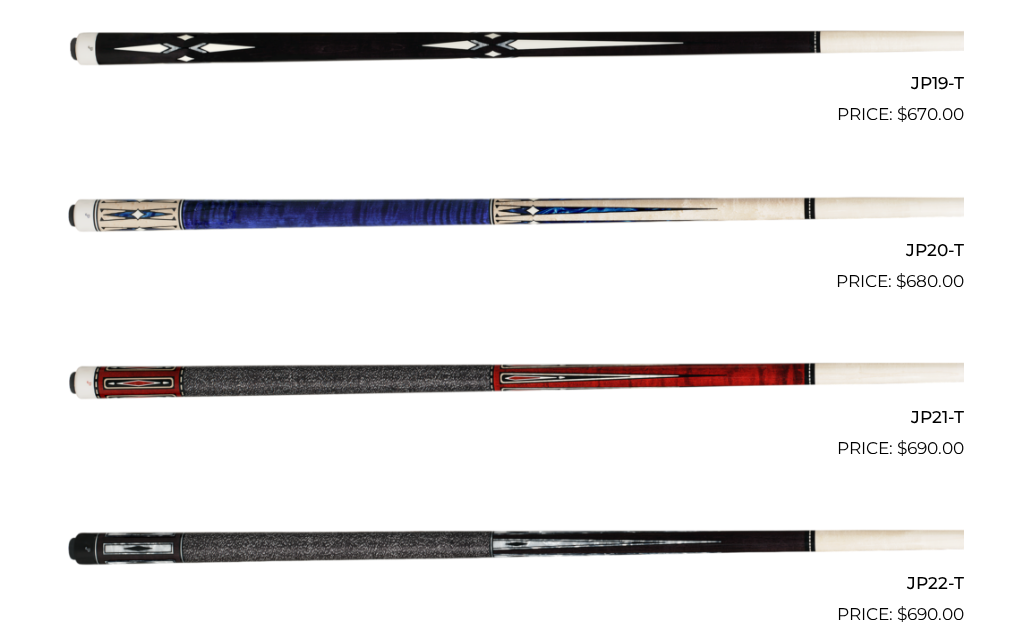 scroll, scrollTop: 3601, scrollLeft: 0, axis: vertical 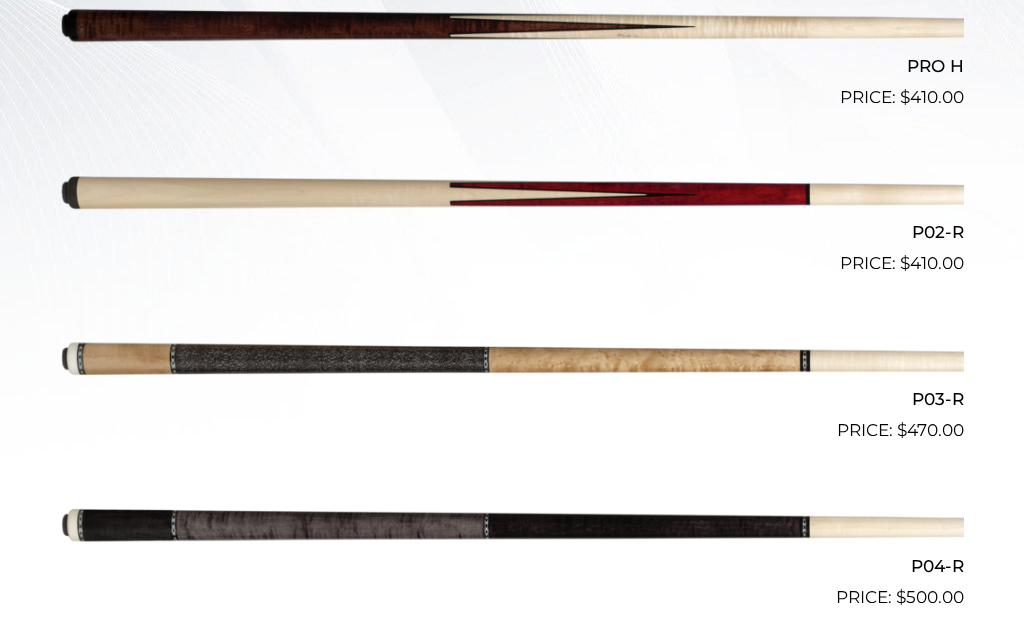 click on "**********" at bounding box center (512, 2420) 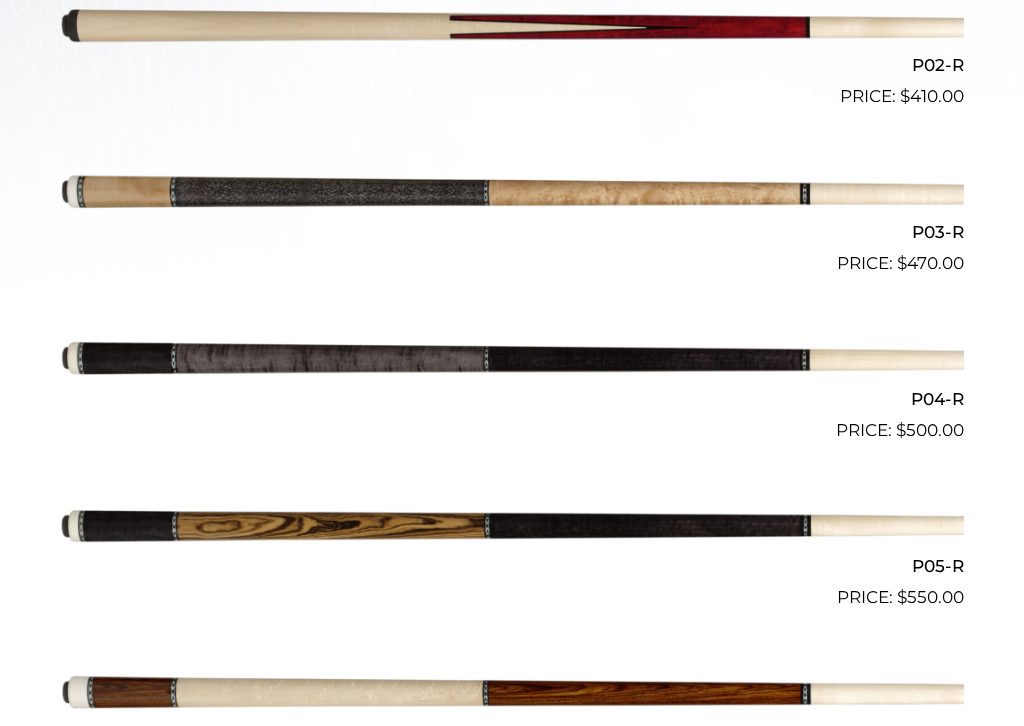 scroll, scrollTop: 867, scrollLeft: 0, axis: vertical 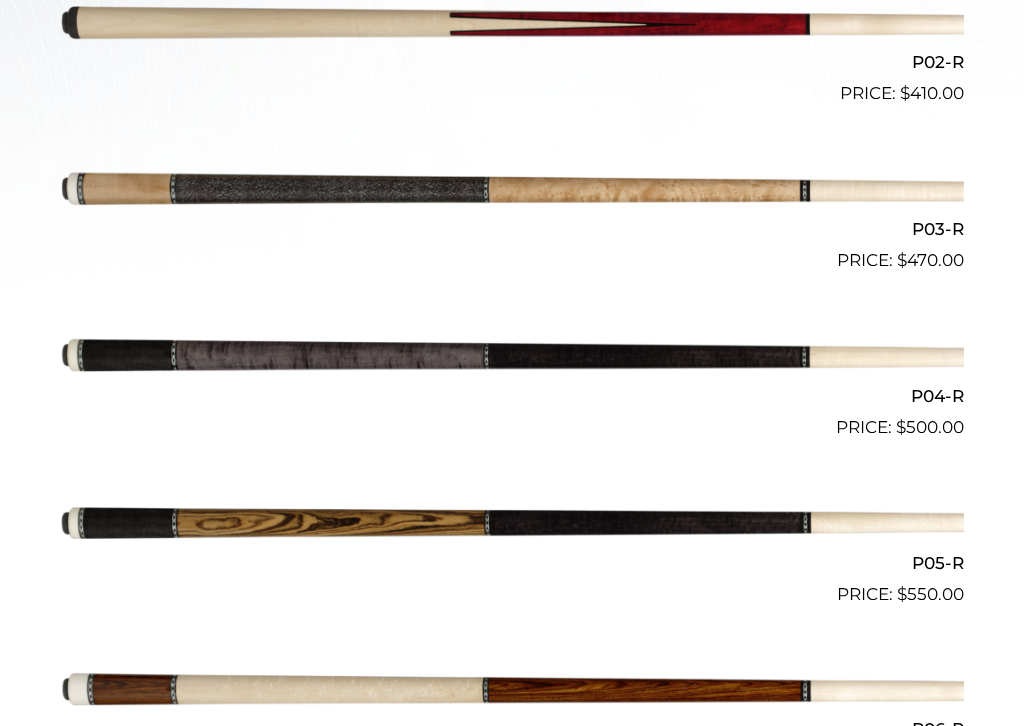 click at bounding box center [512, 357] 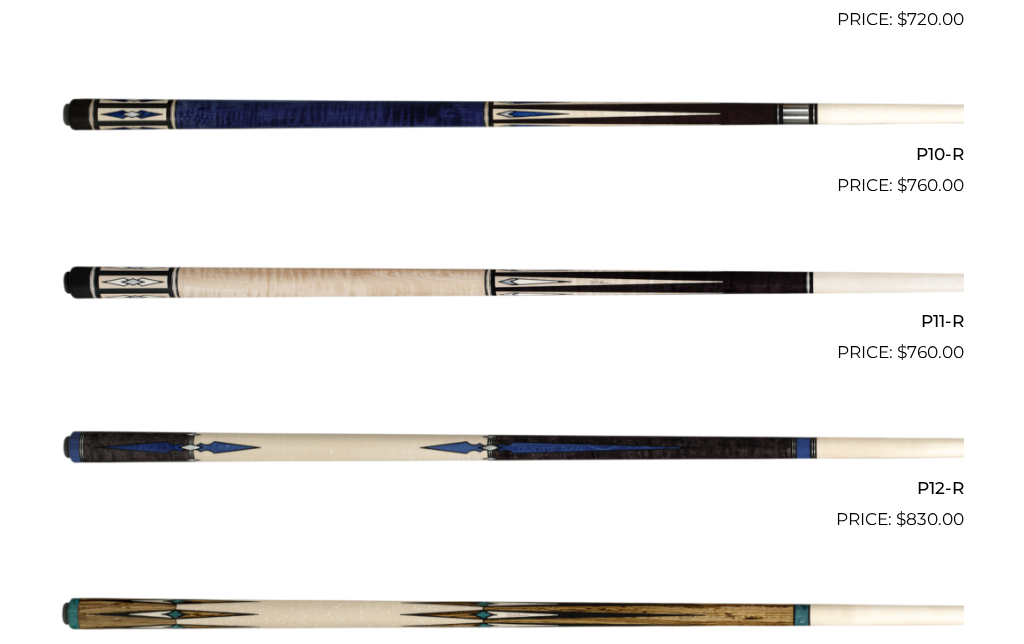 scroll, scrollTop: 2065, scrollLeft: 0, axis: vertical 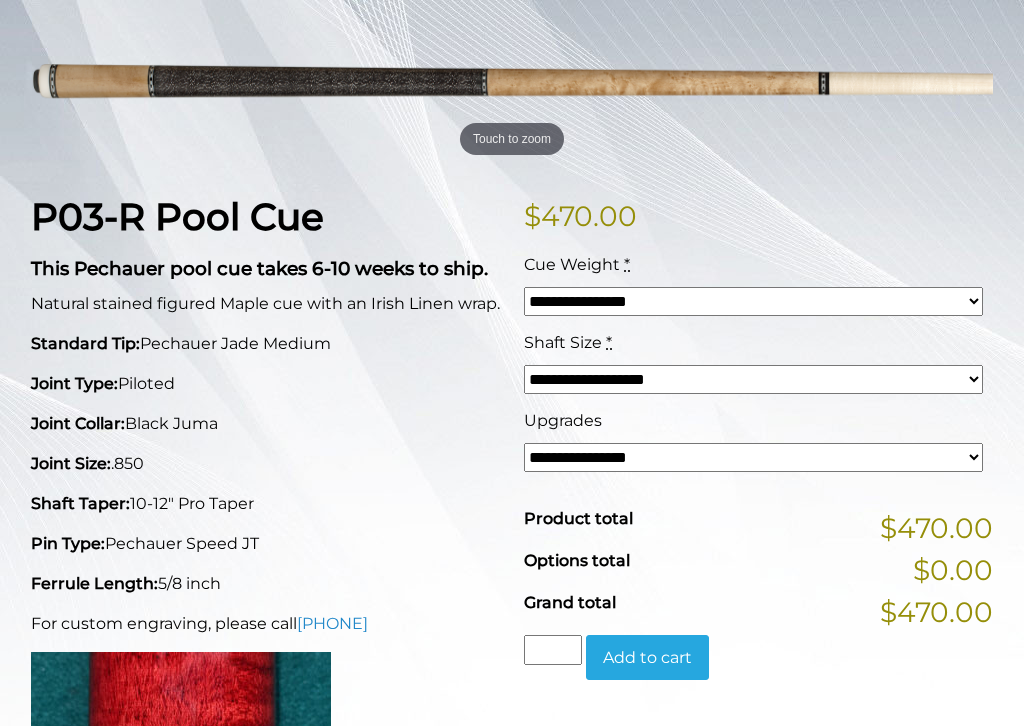 click on "**********" at bounding box center [753, 457] 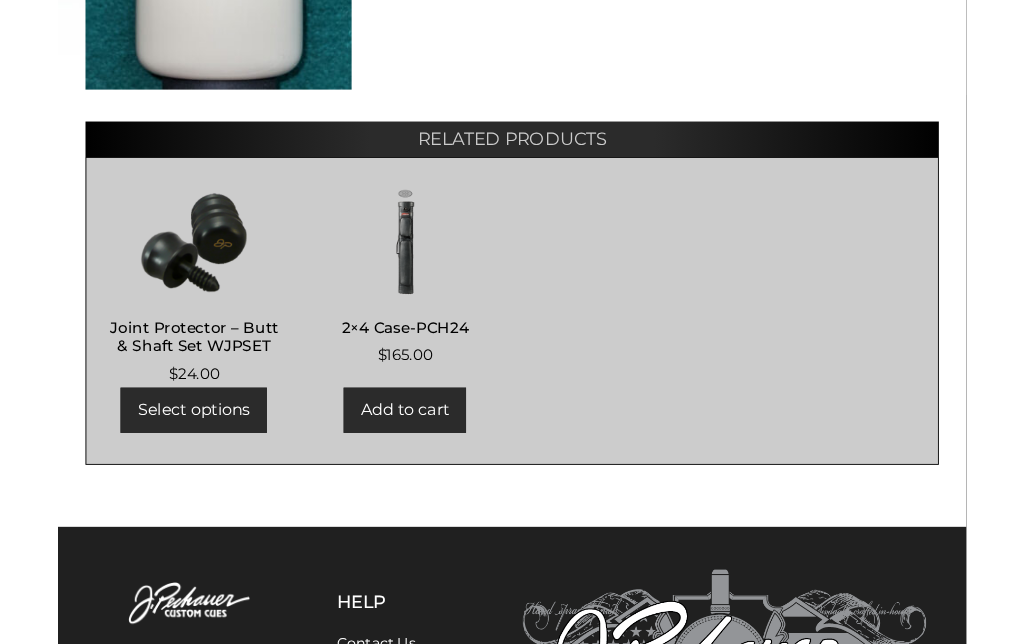 scroll, scrollTop: 1171, scrollLeft: 0, axis: vertical 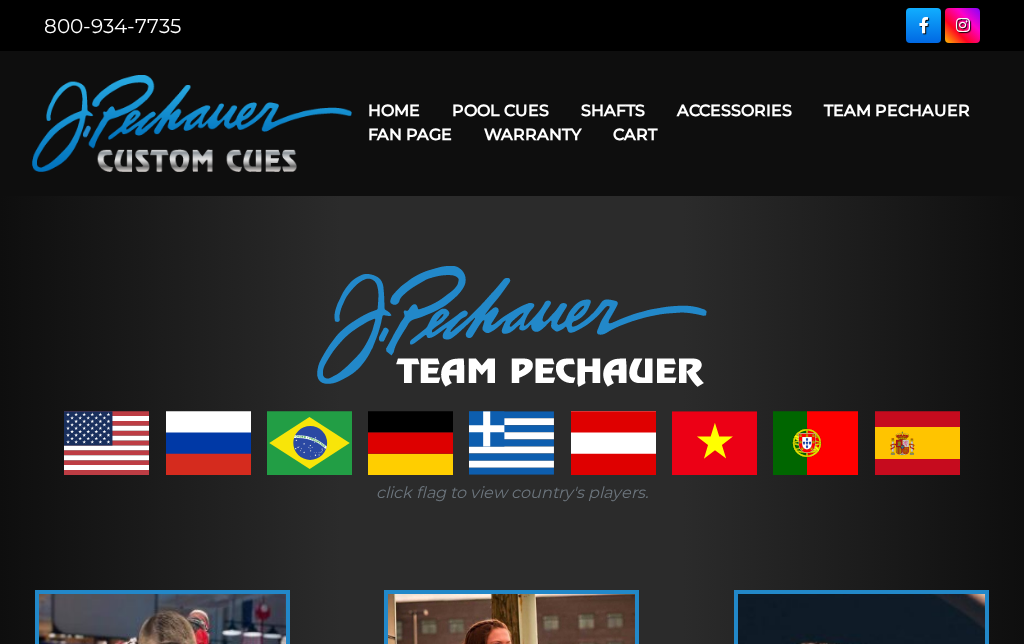 click on "Fan Page" at bounding box center (410, 134) 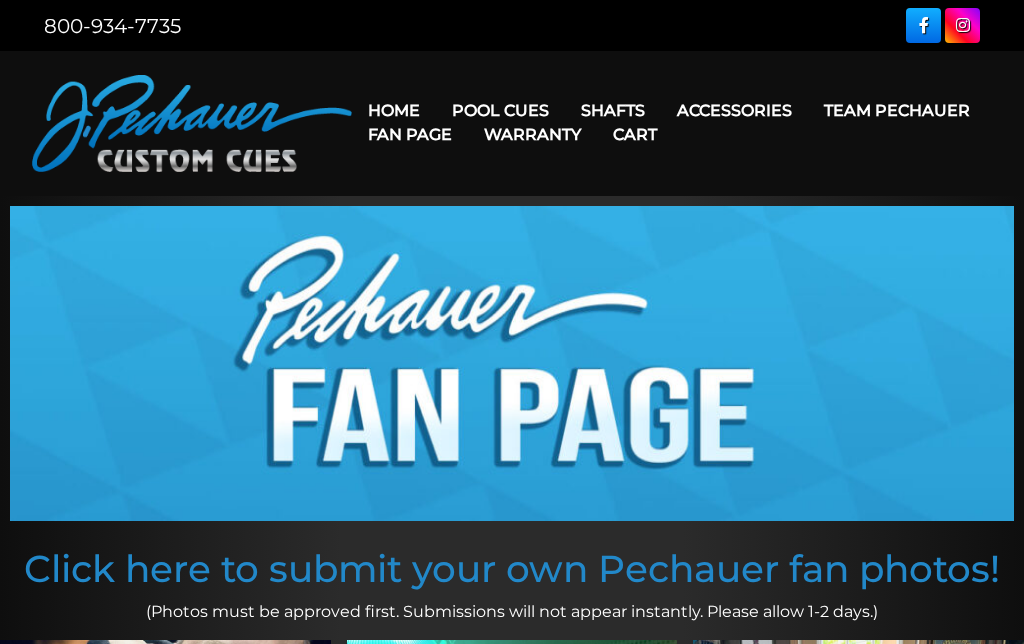 scroll, scrollTop: 0, scrollLeft: 0, axis: both 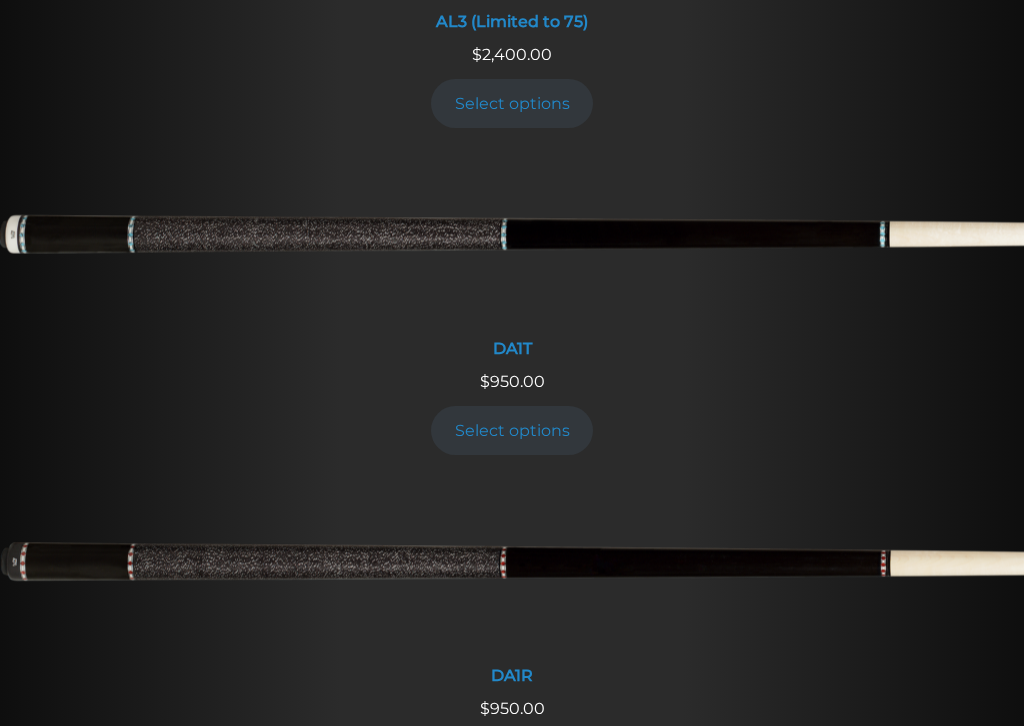 click at bounding box center (512, 241) 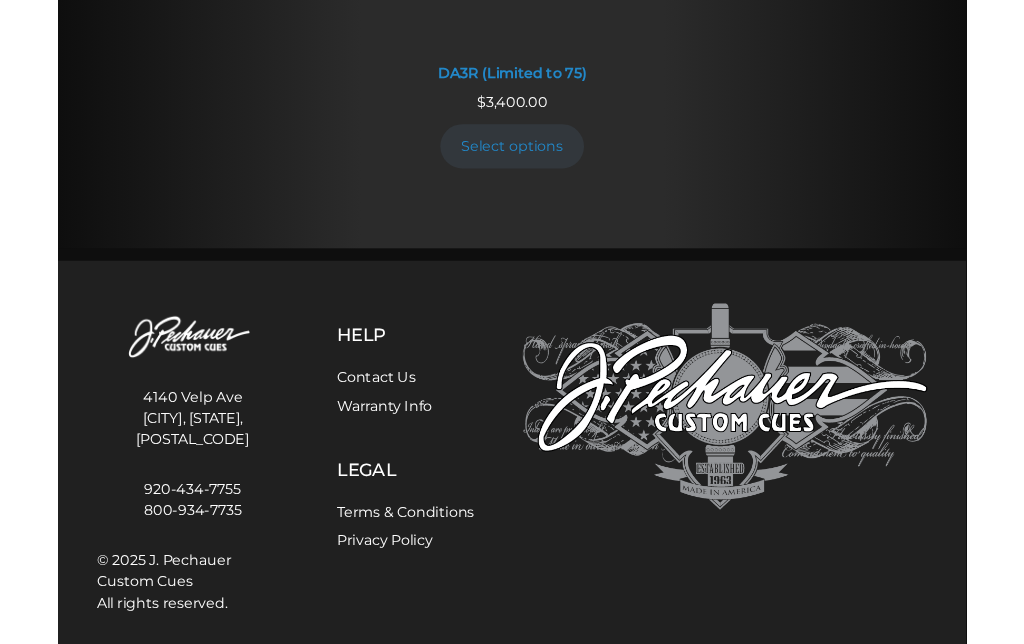 scroll, scrollTop: 3738, scrollLeft: 0, axis: vertical 